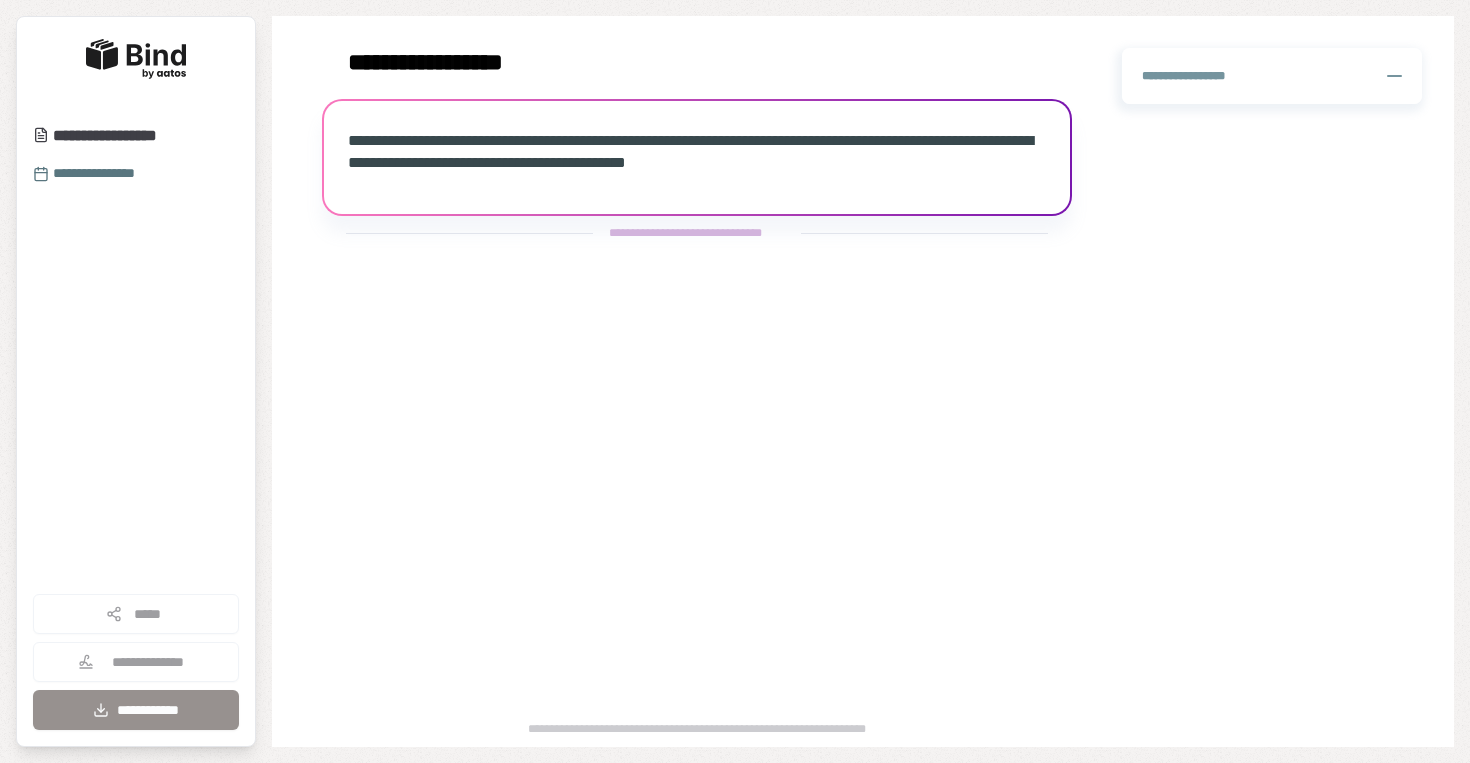 scroll, scrollTop: 0, scrollLeft: 0, axis: both 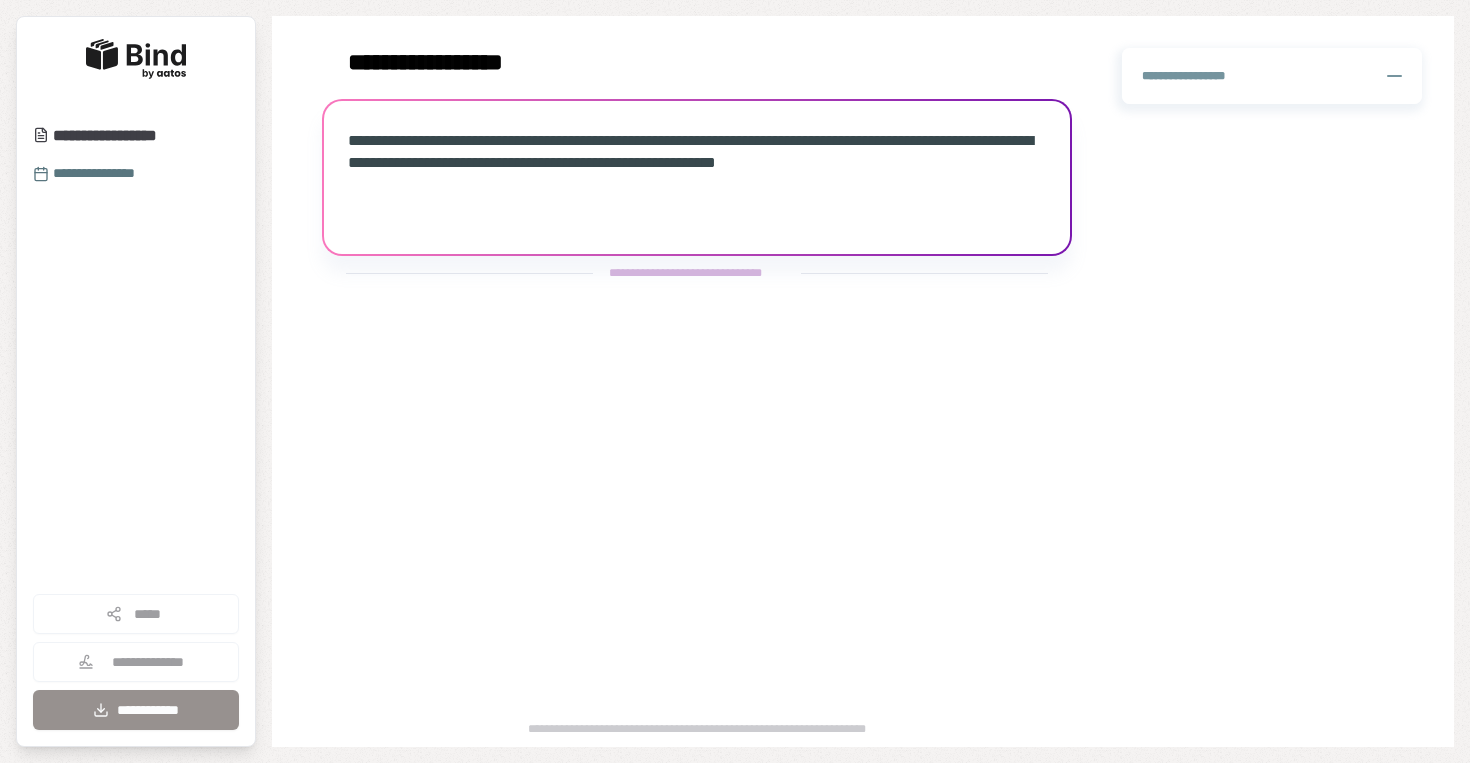 click on "**********" at bounding box center (941, 210) 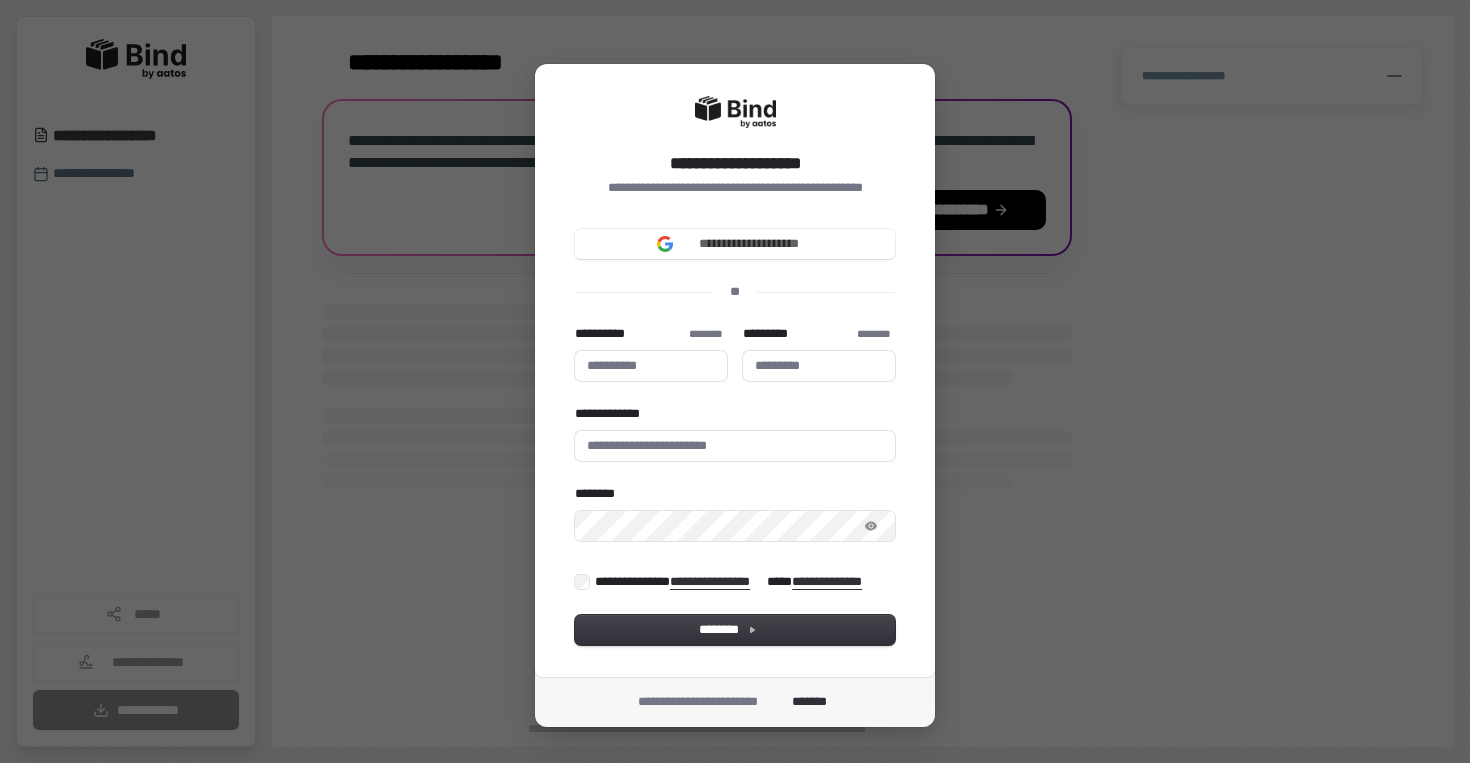 click on "**********" at bounding box center [735, 381] 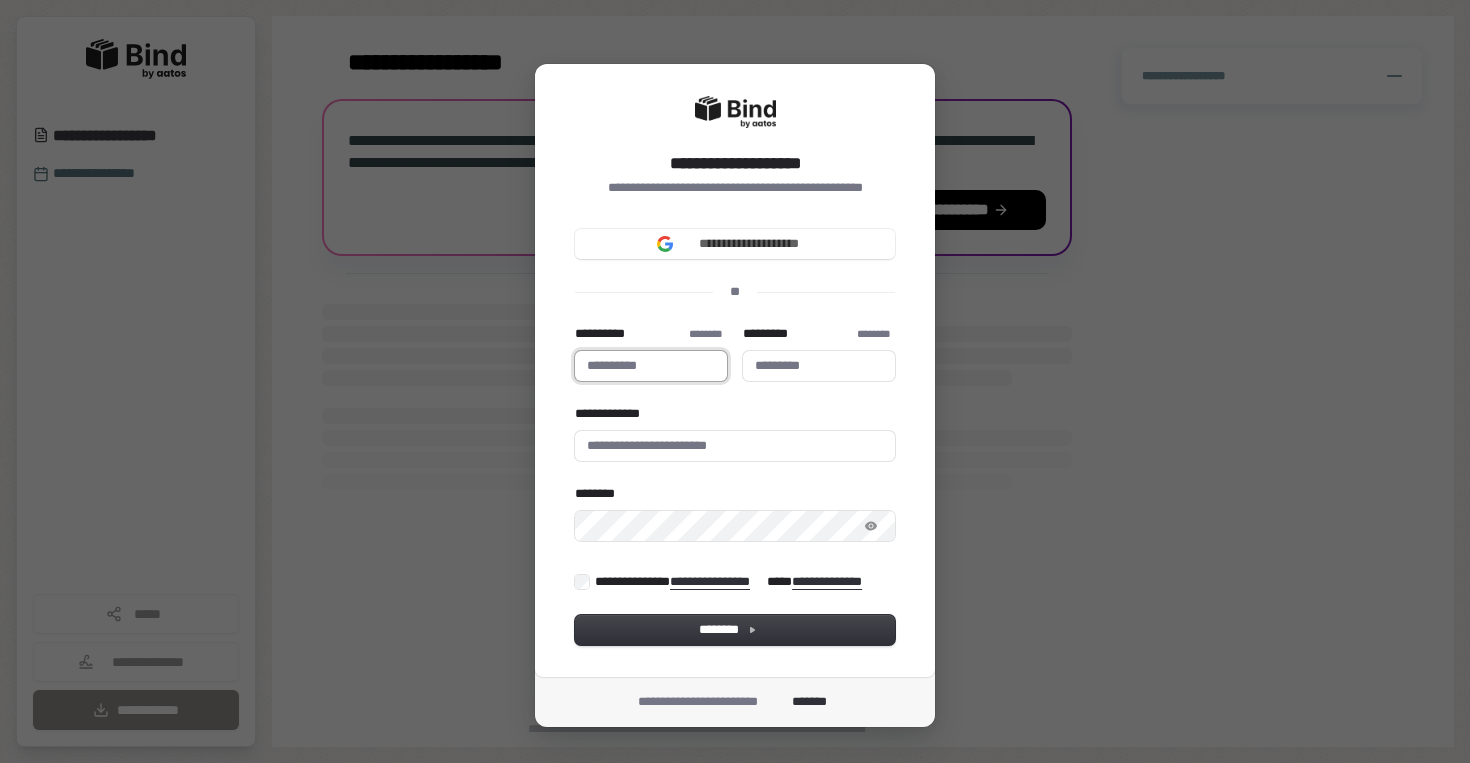 type 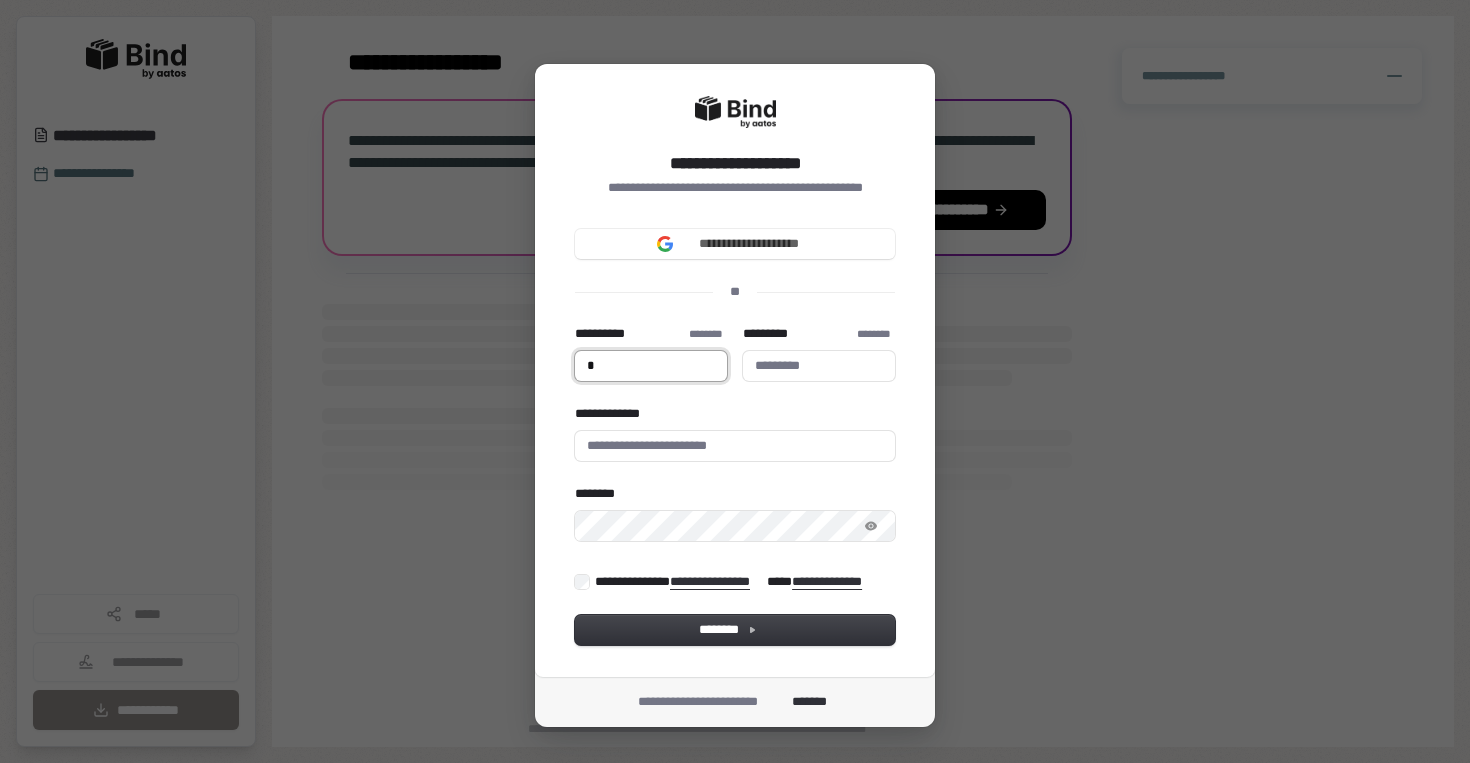 type on "**" 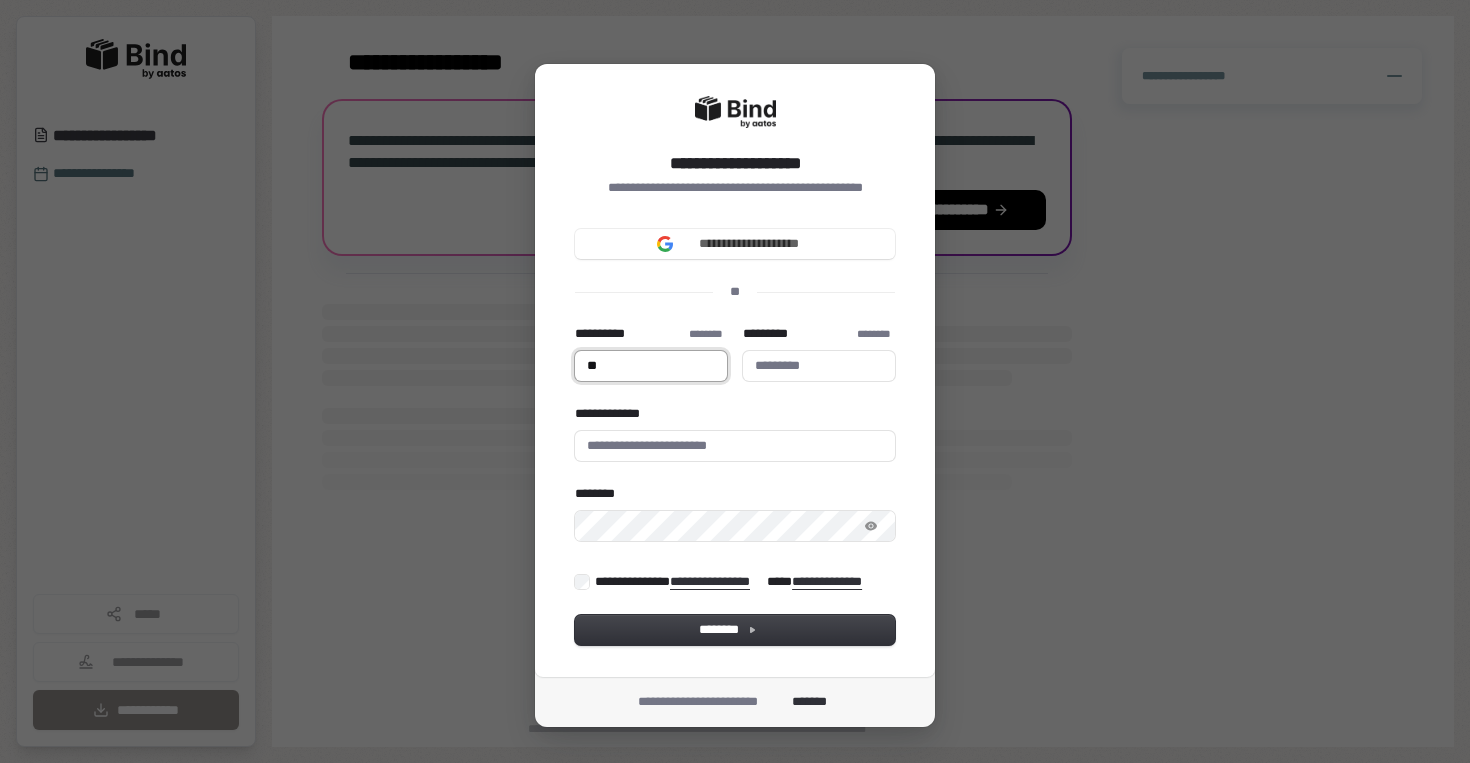 type on "***" 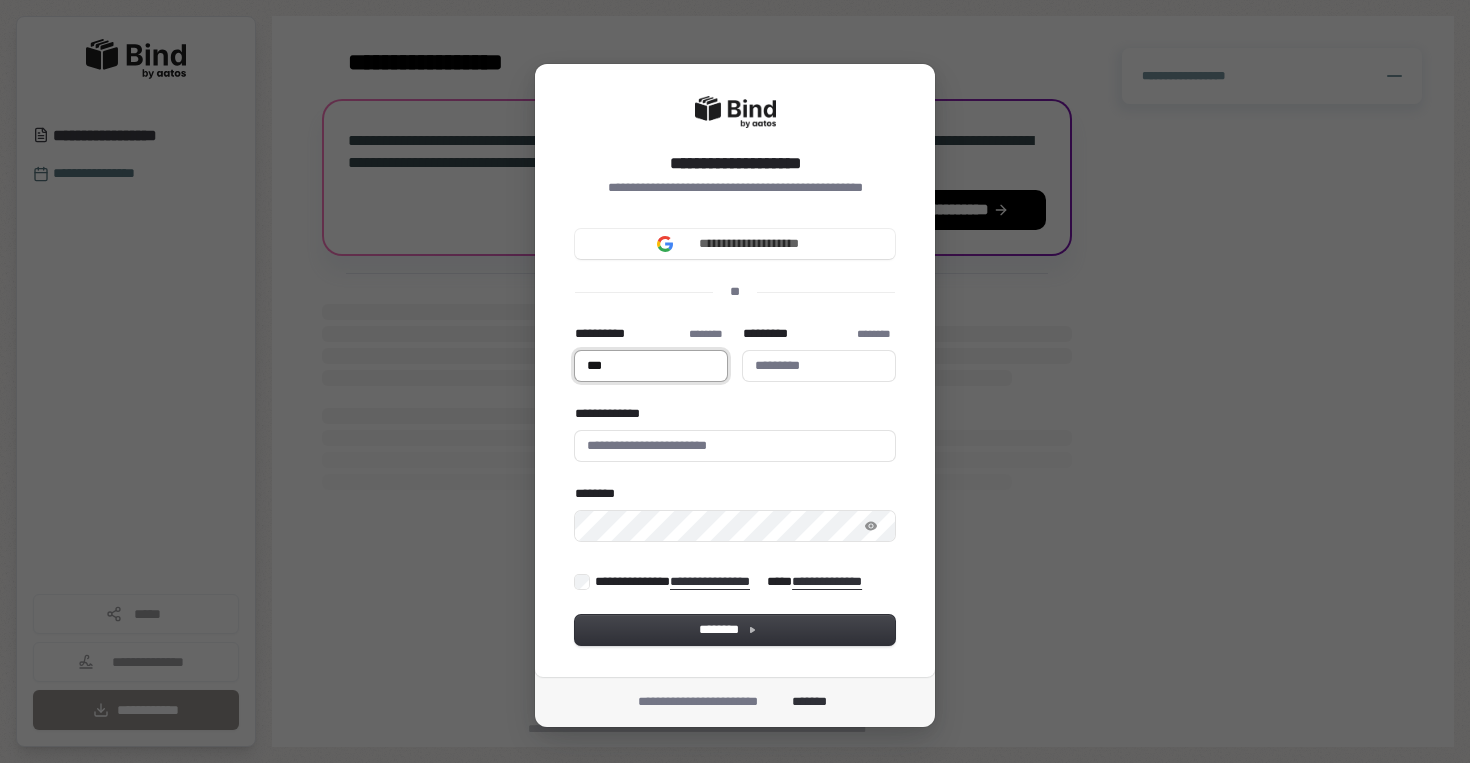 type on "****" 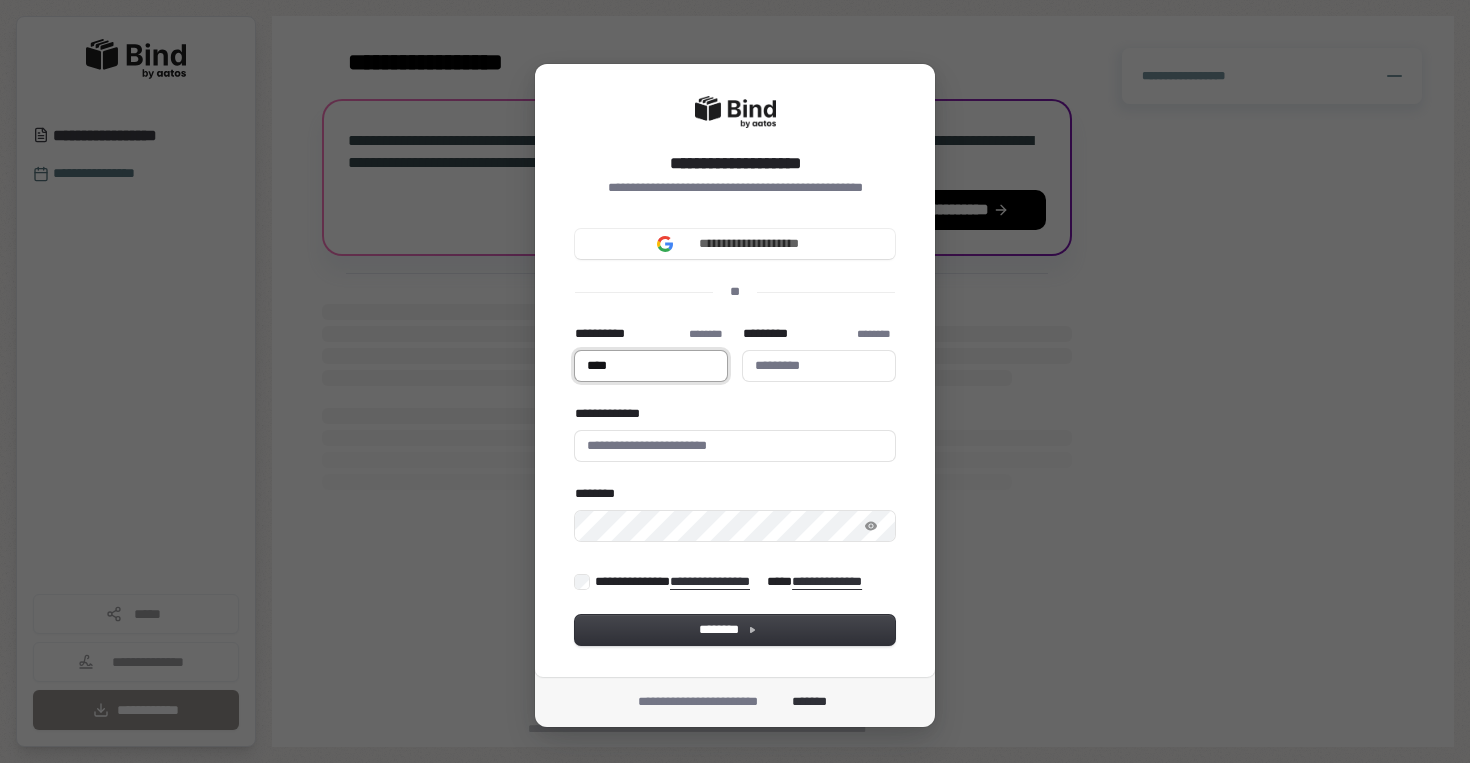 type on "*****" 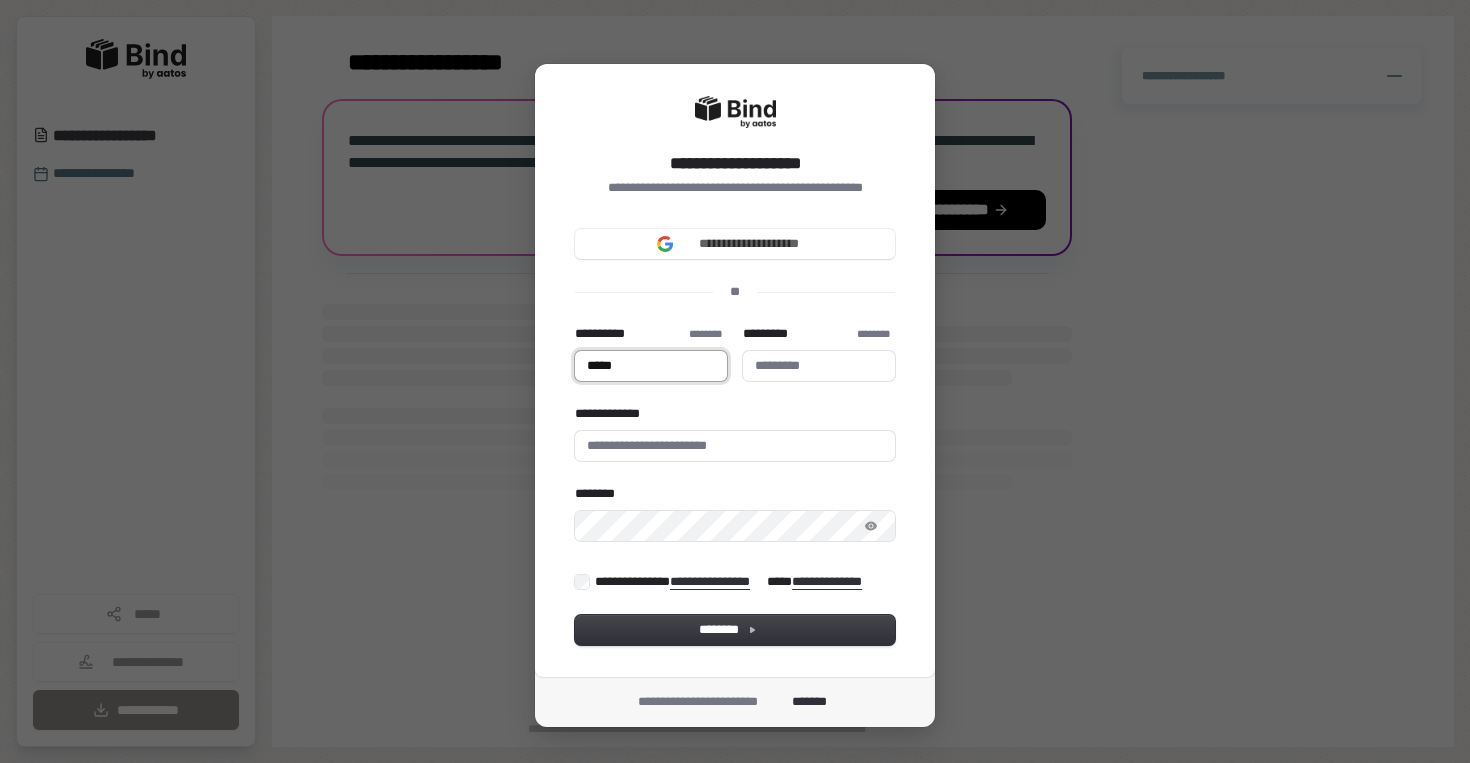 type on "******" 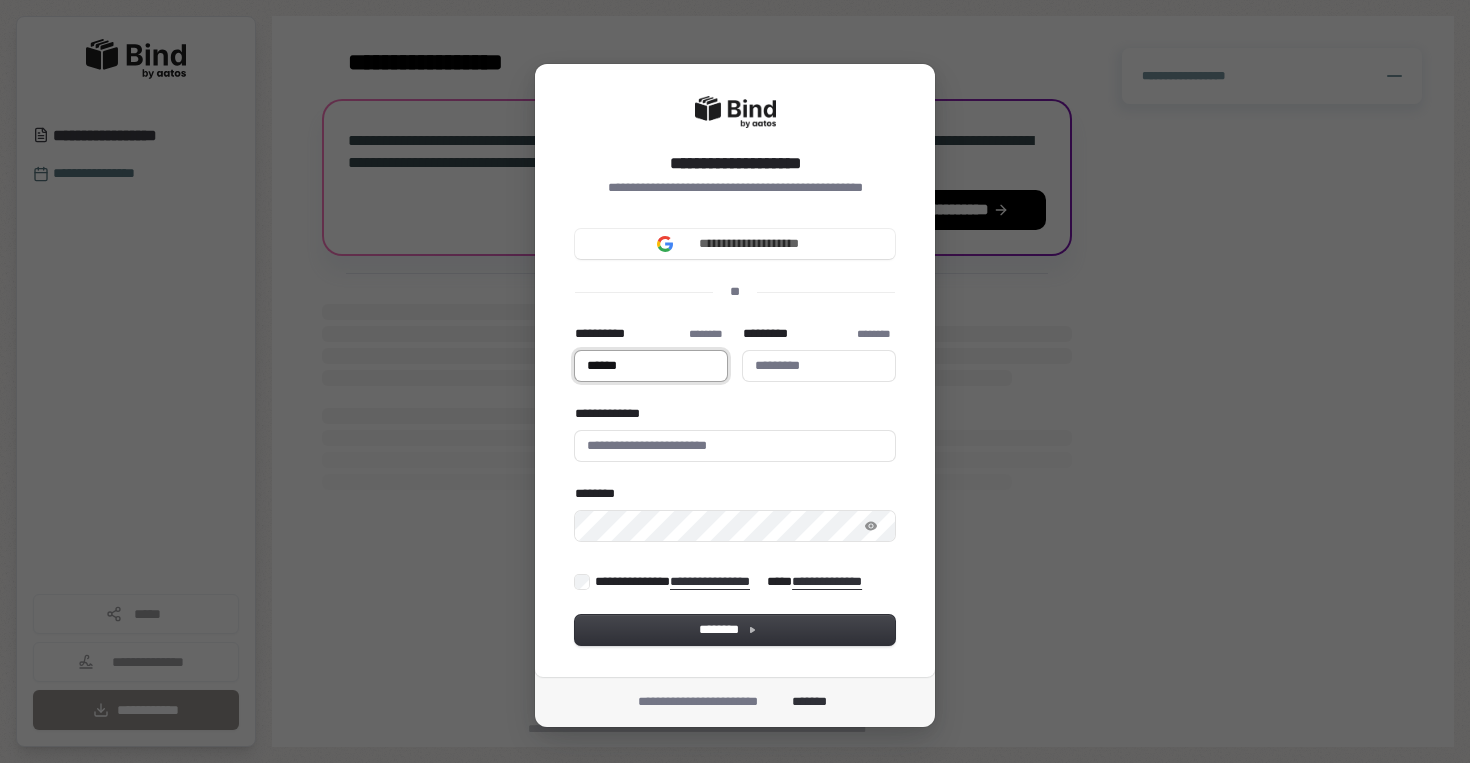 type on "*******" 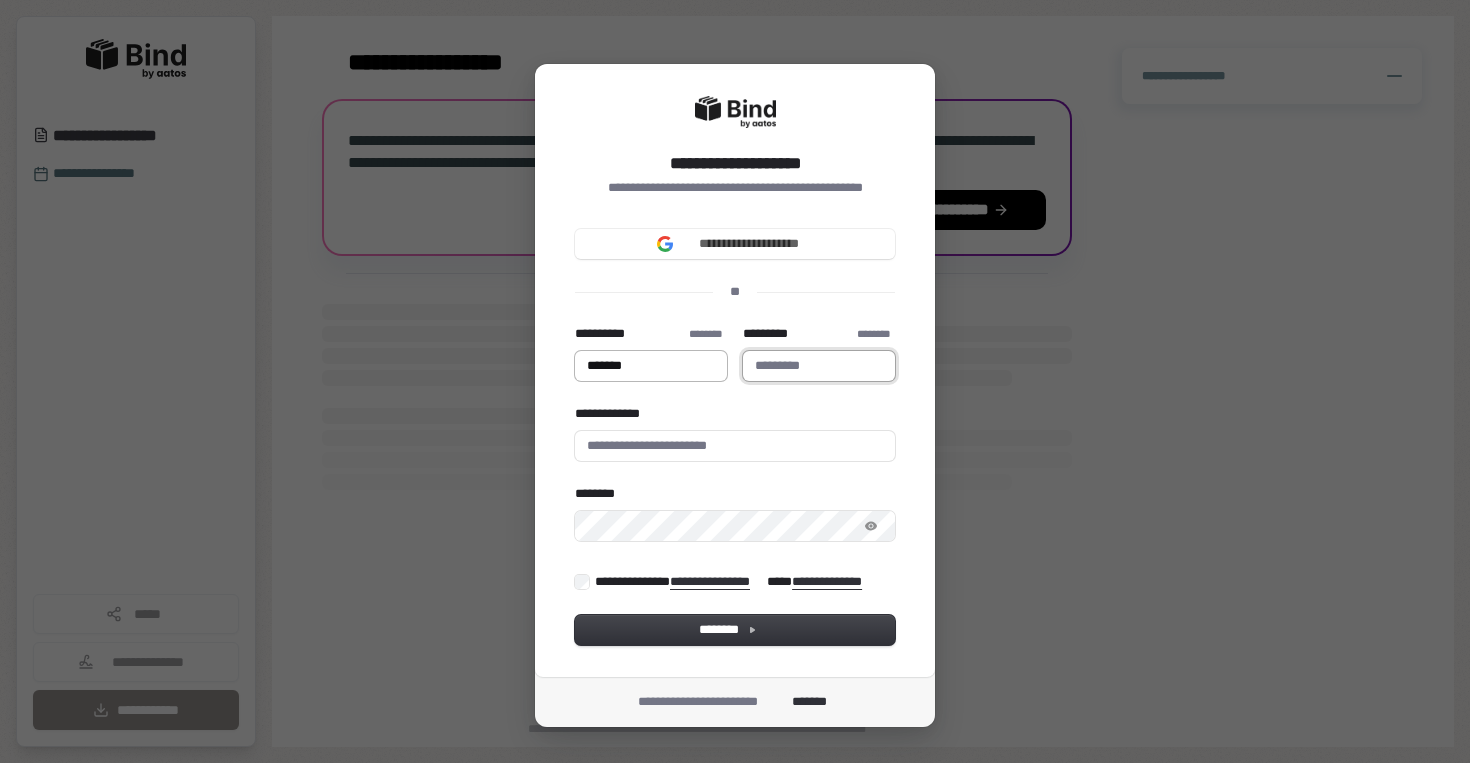 type on "*******" 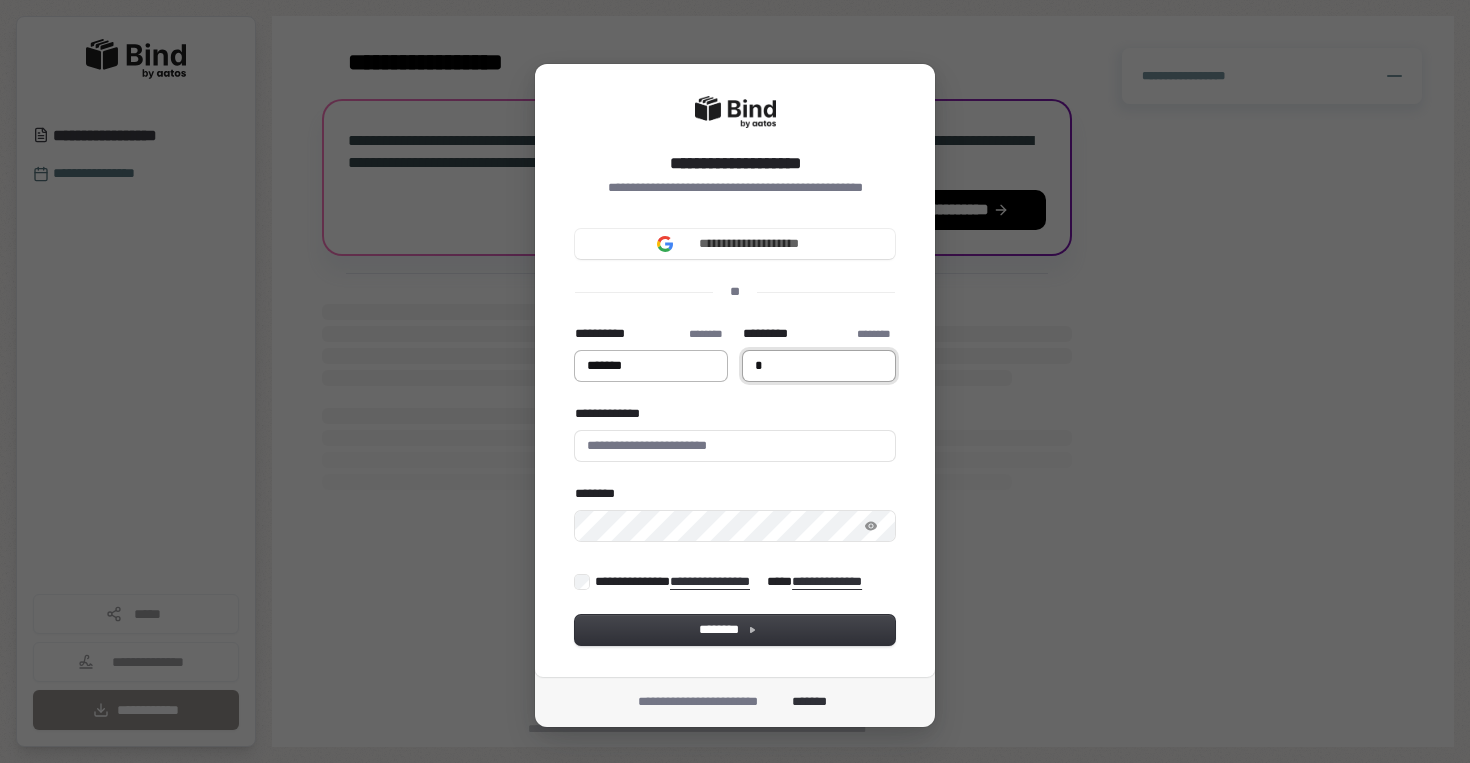 type on "*******" 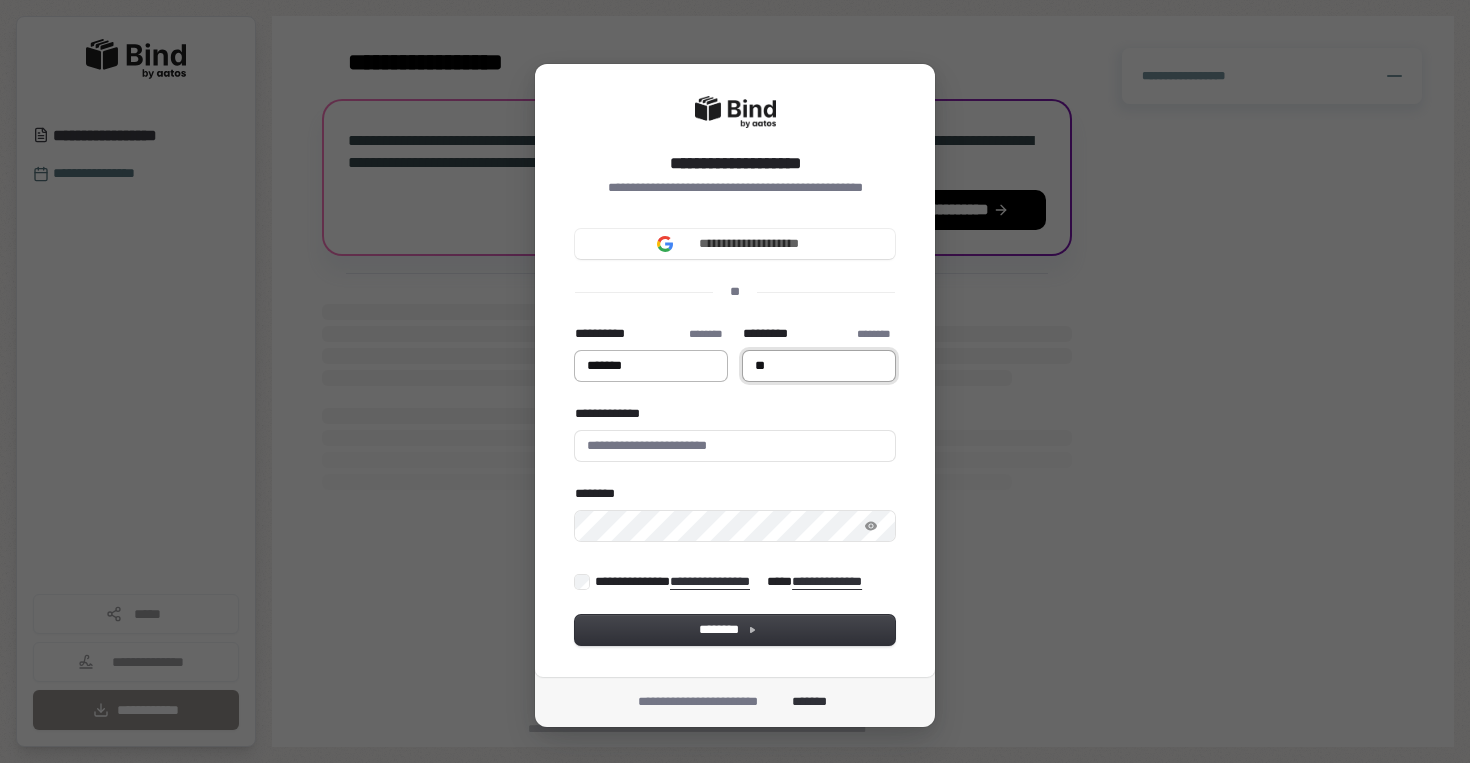type on "*******" 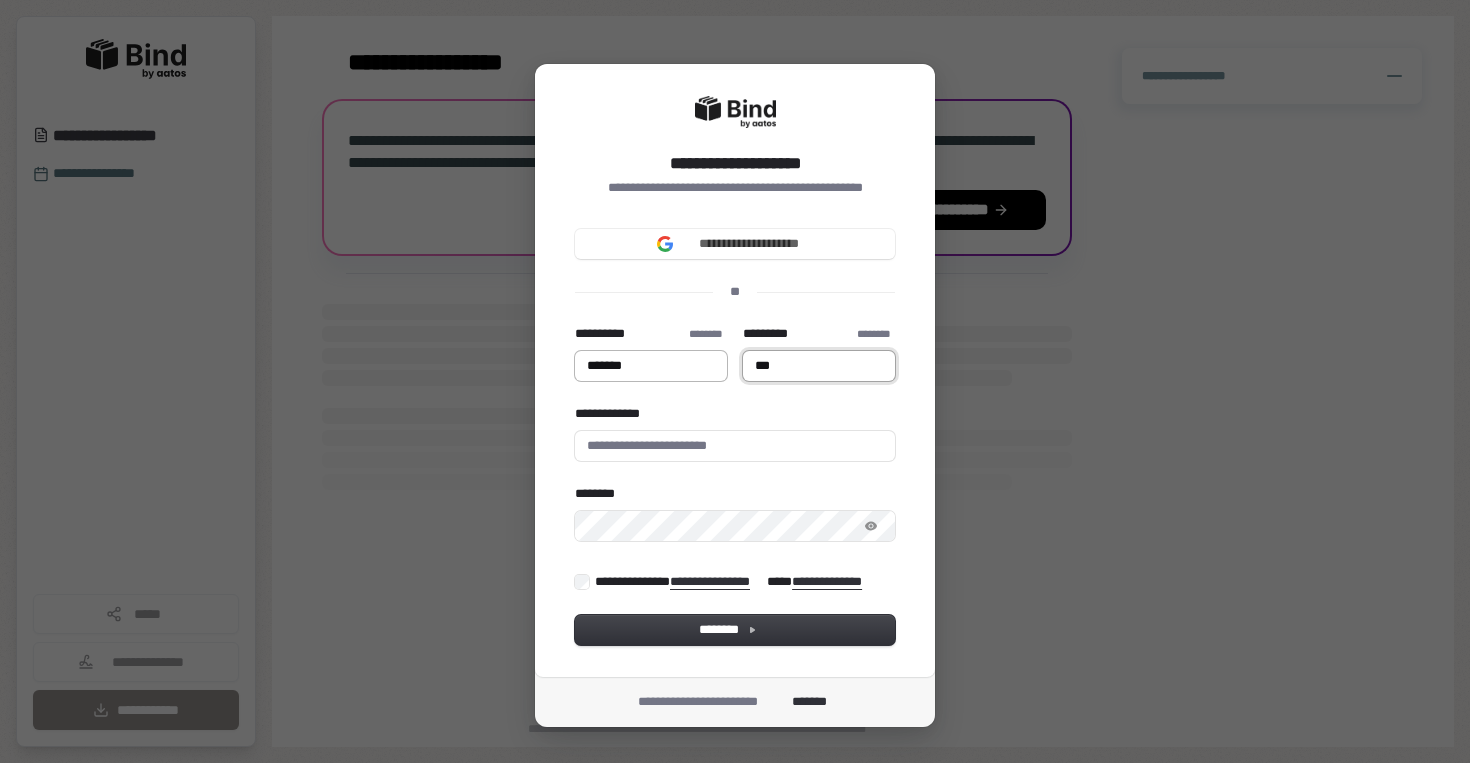 type on "***" 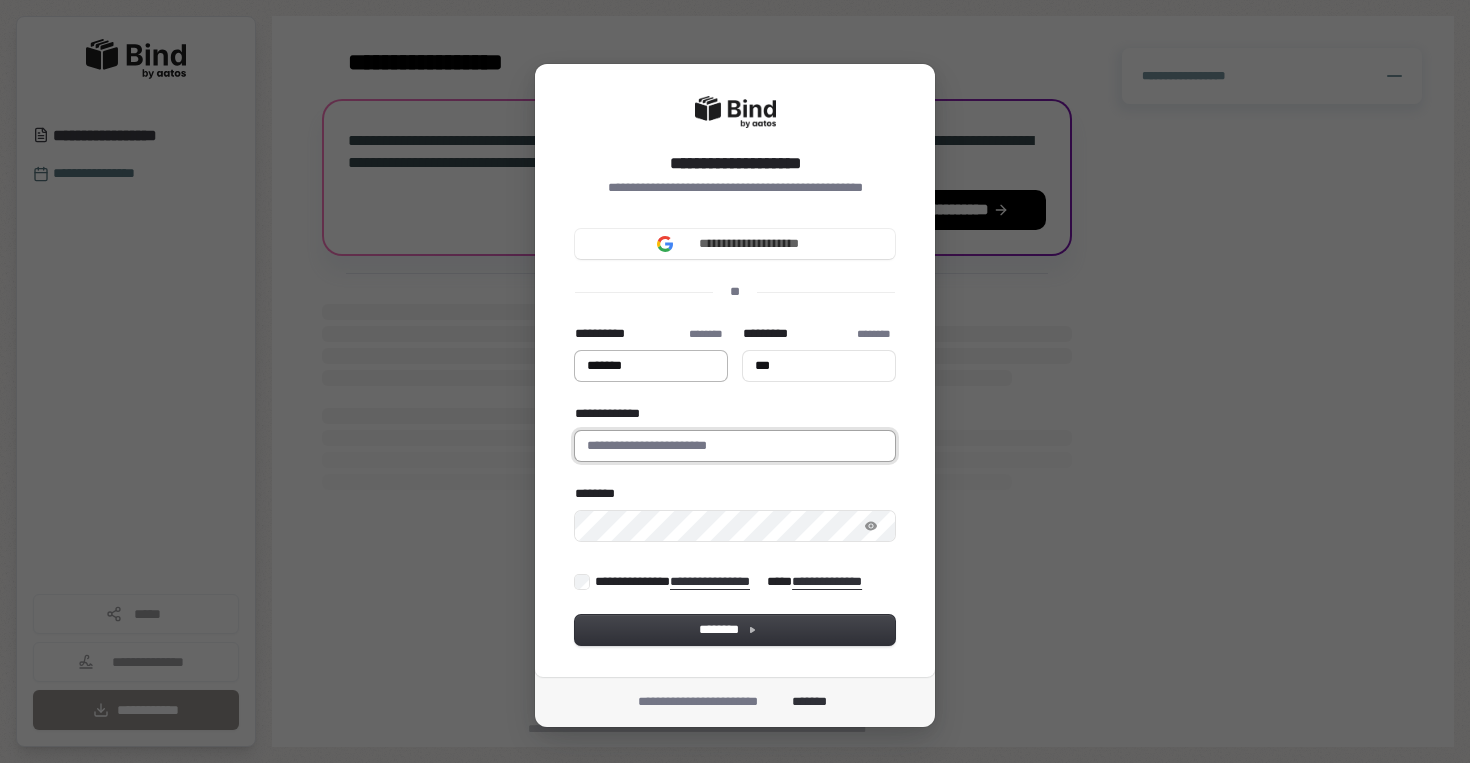 type on "*******" 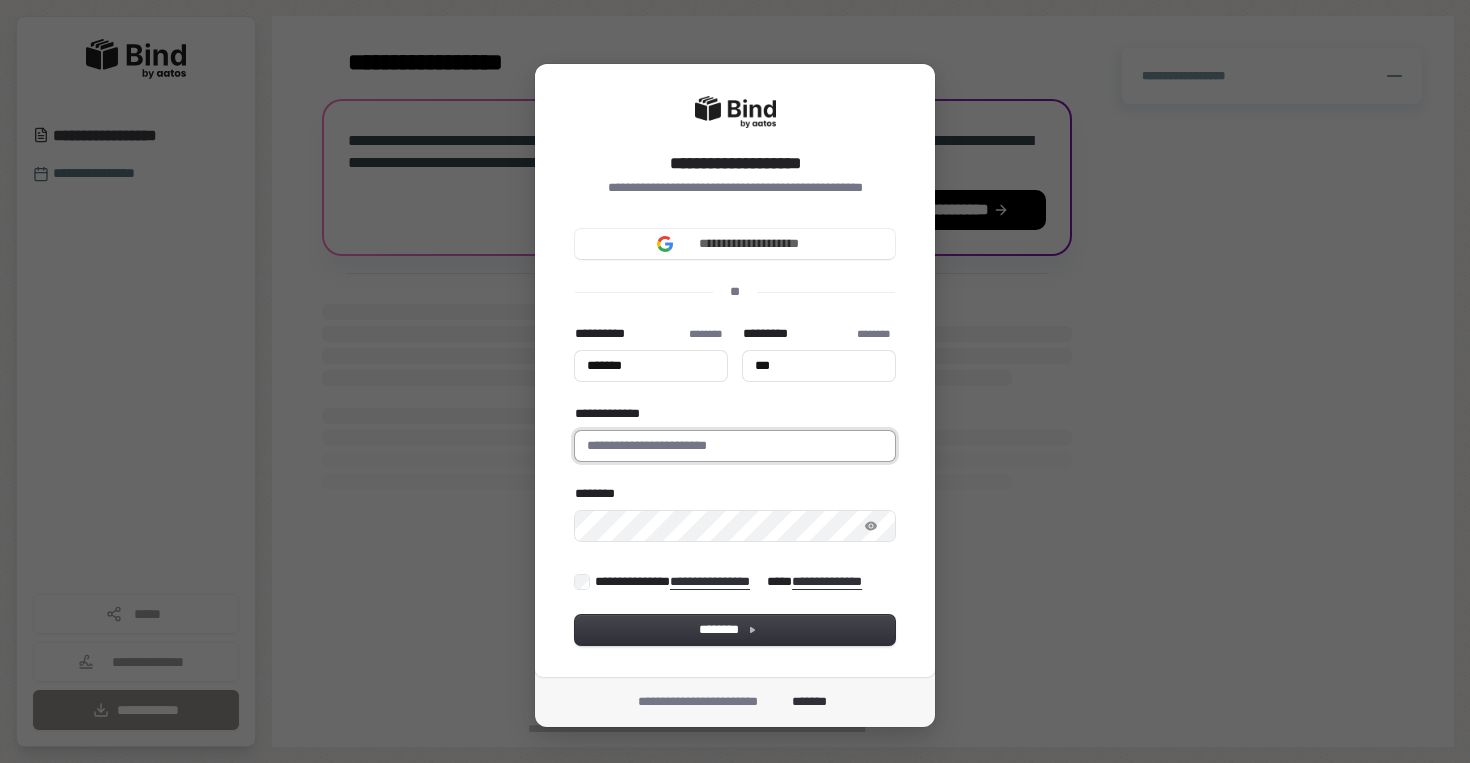 type on "**********" 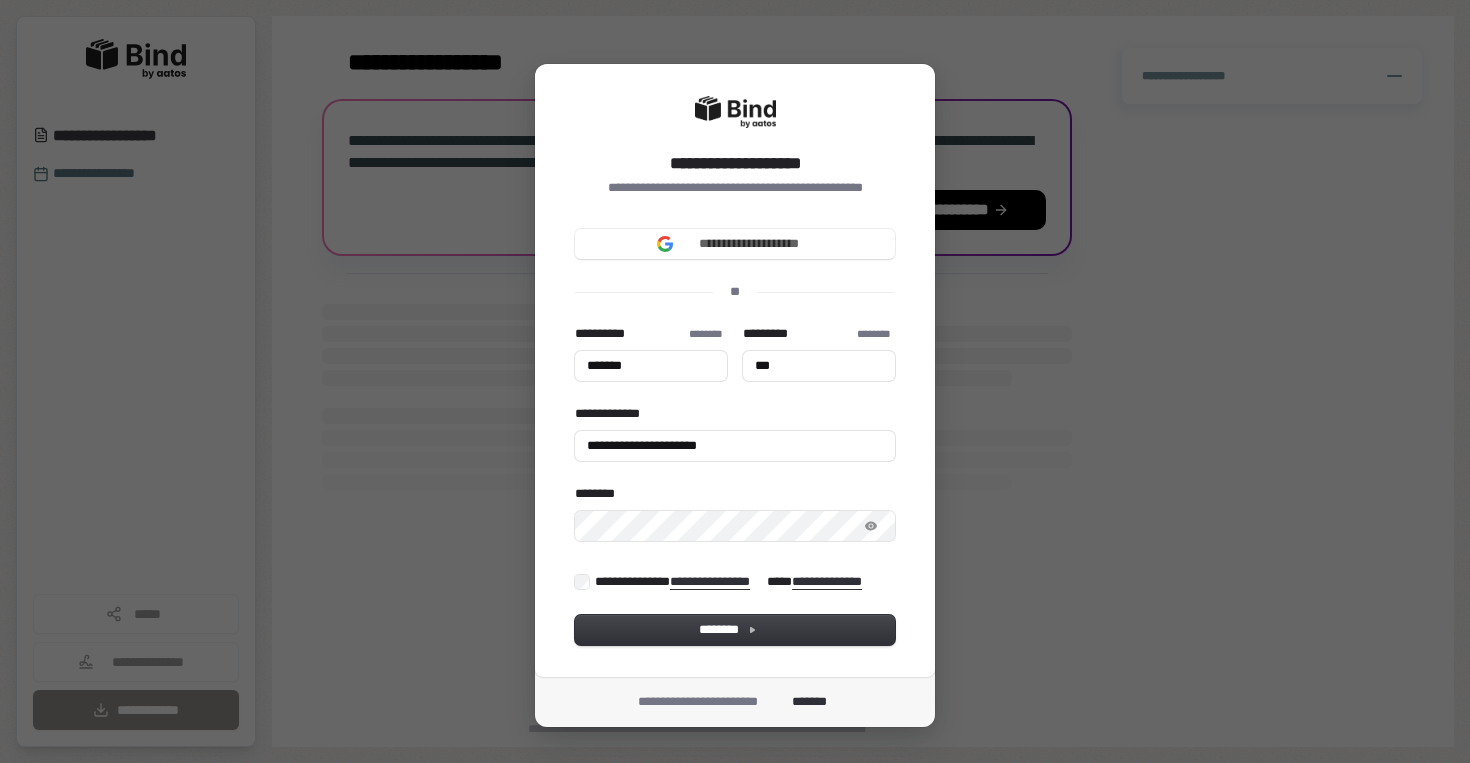 type on "*******" 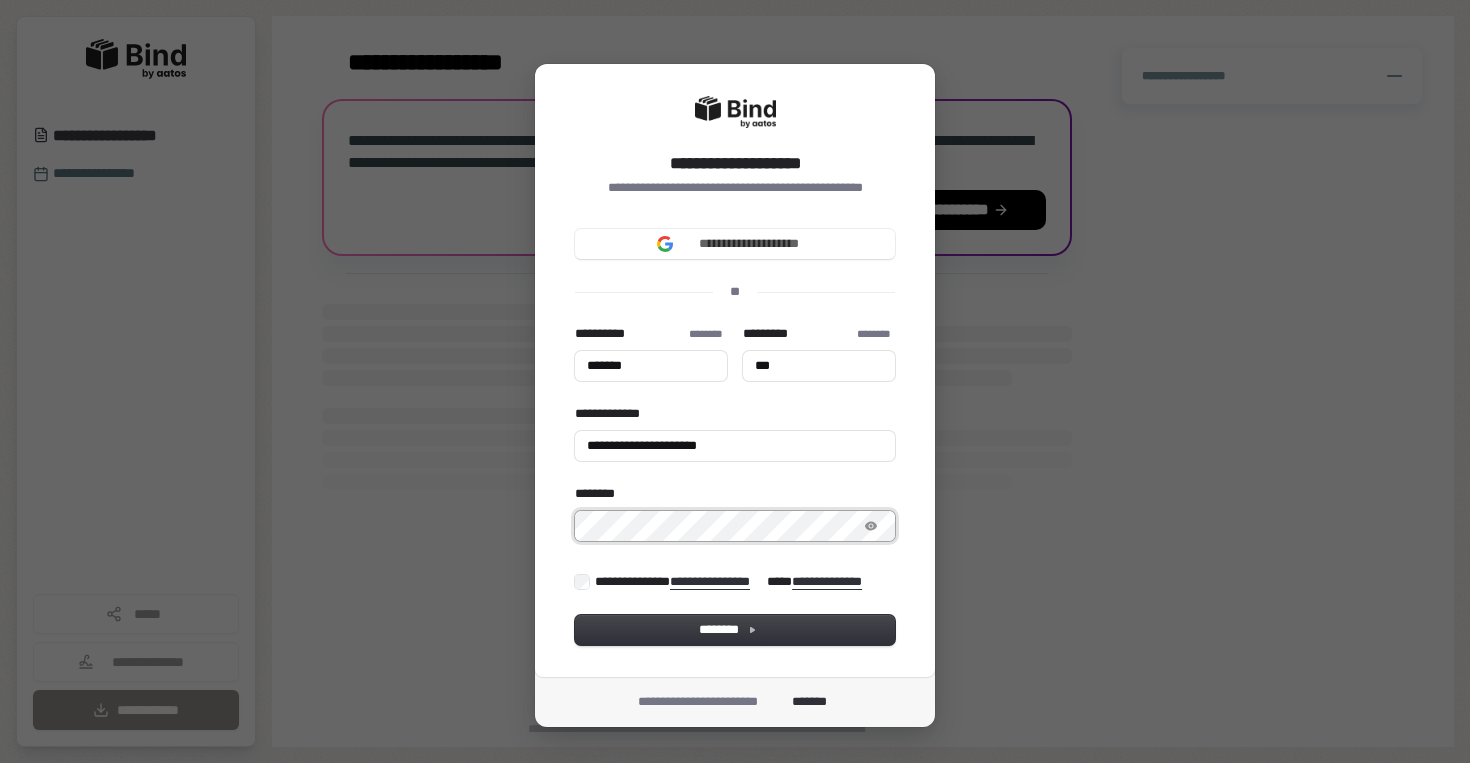 type on "*******" 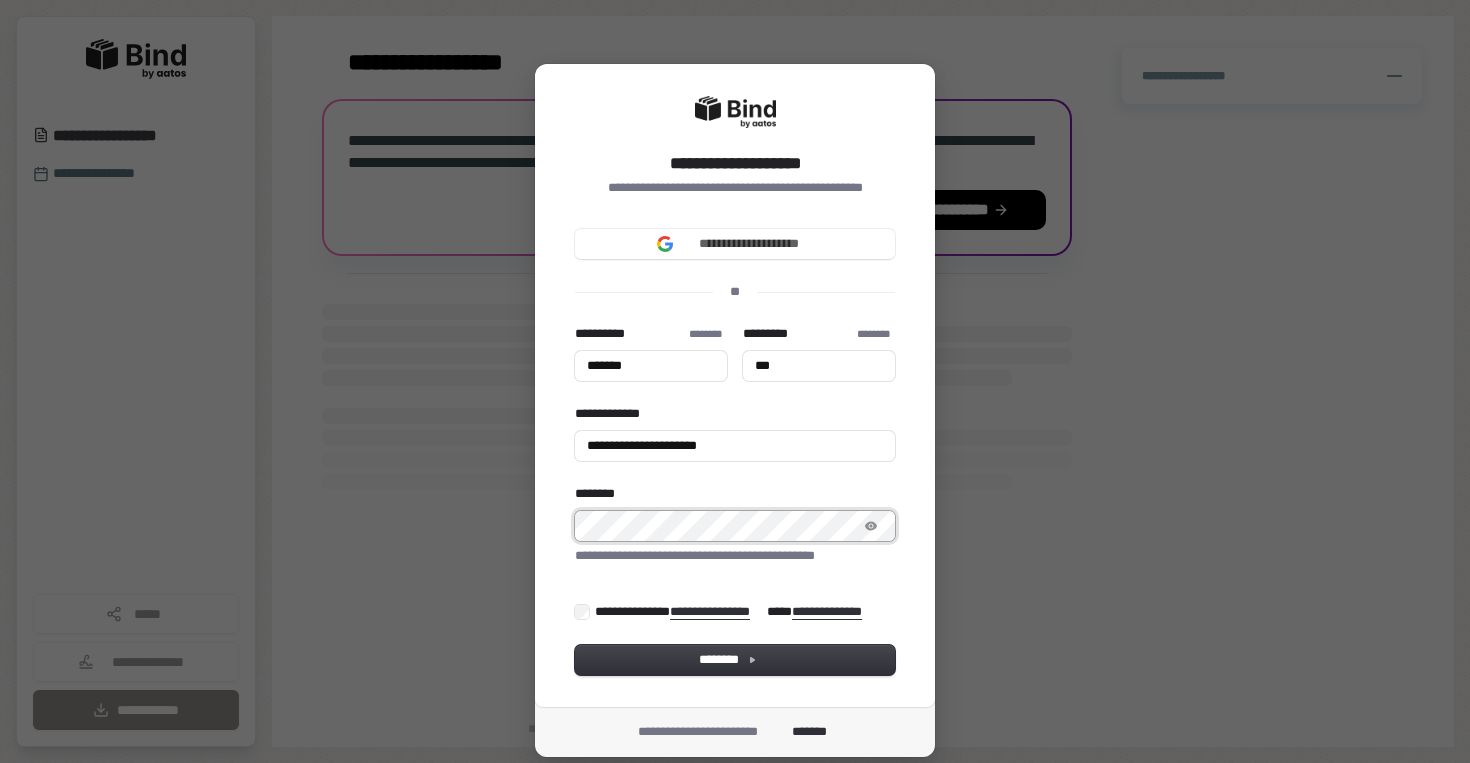 type on "*******" 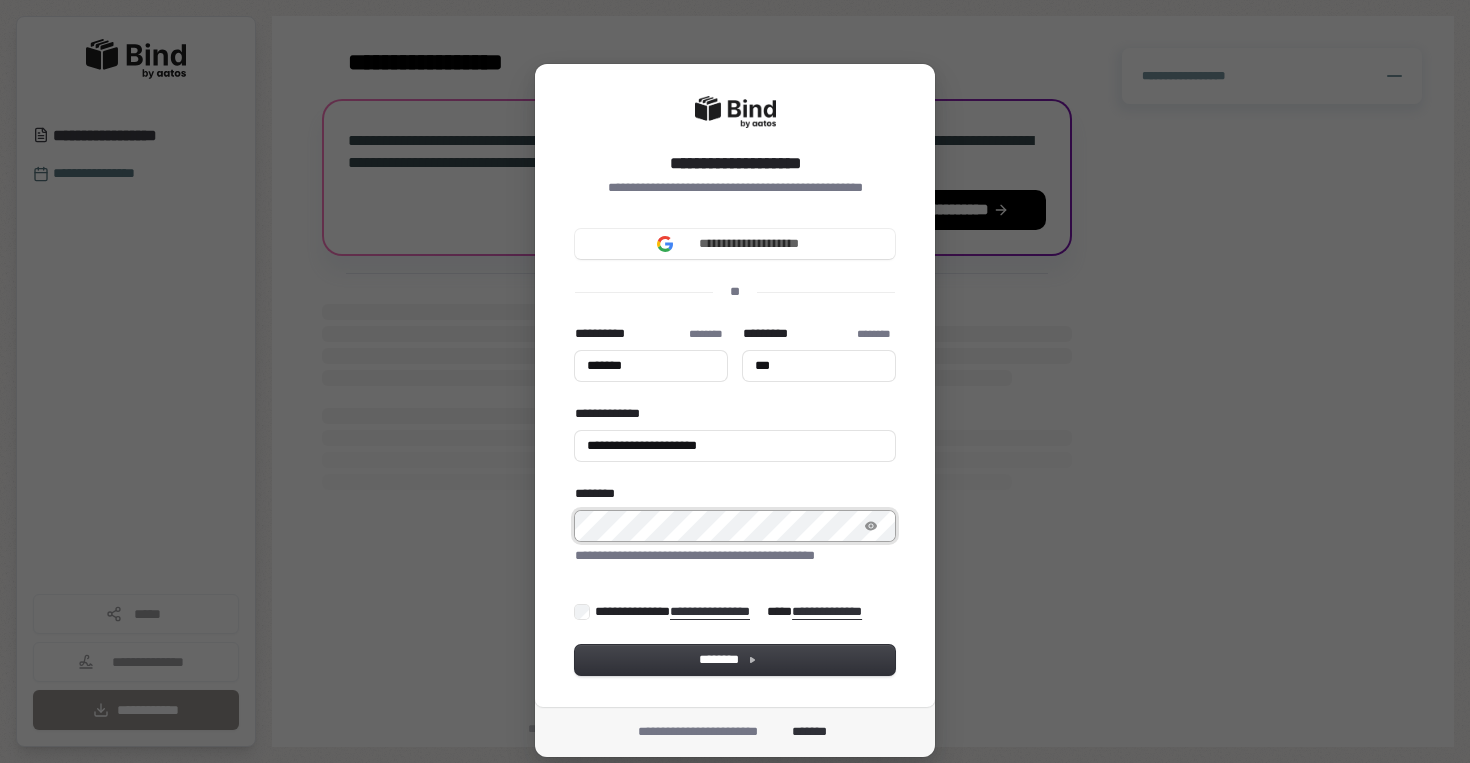 type on "***" 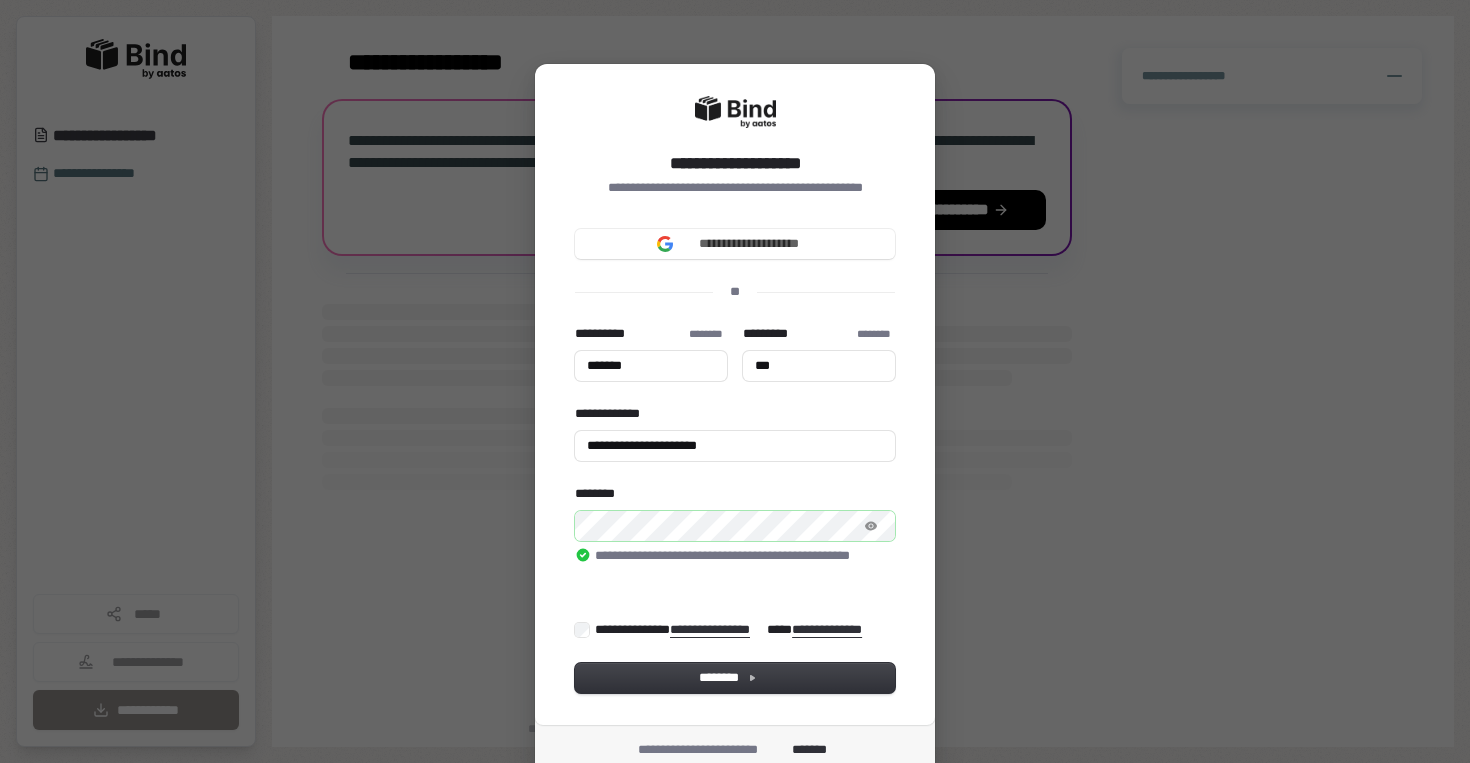 type on "*******" 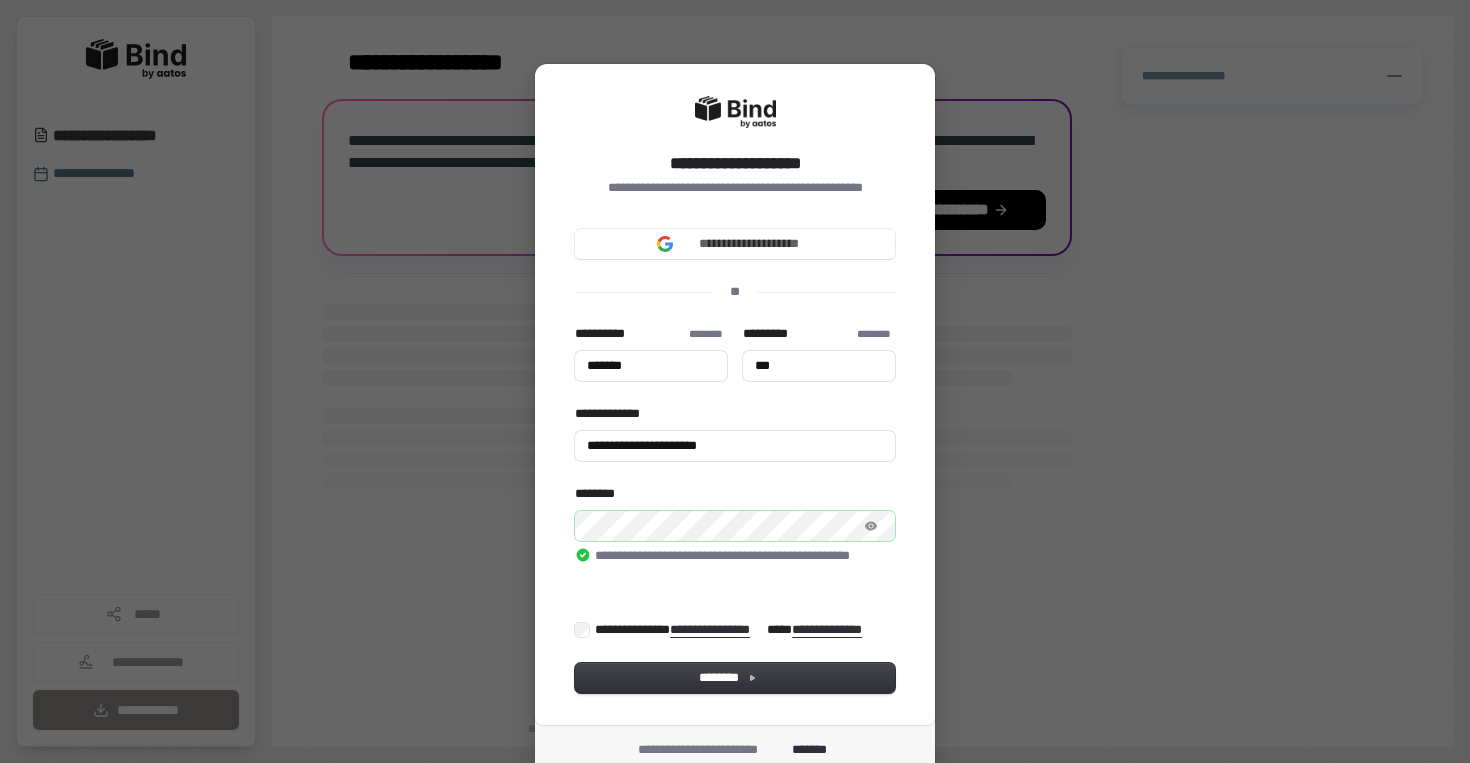 type on "***" 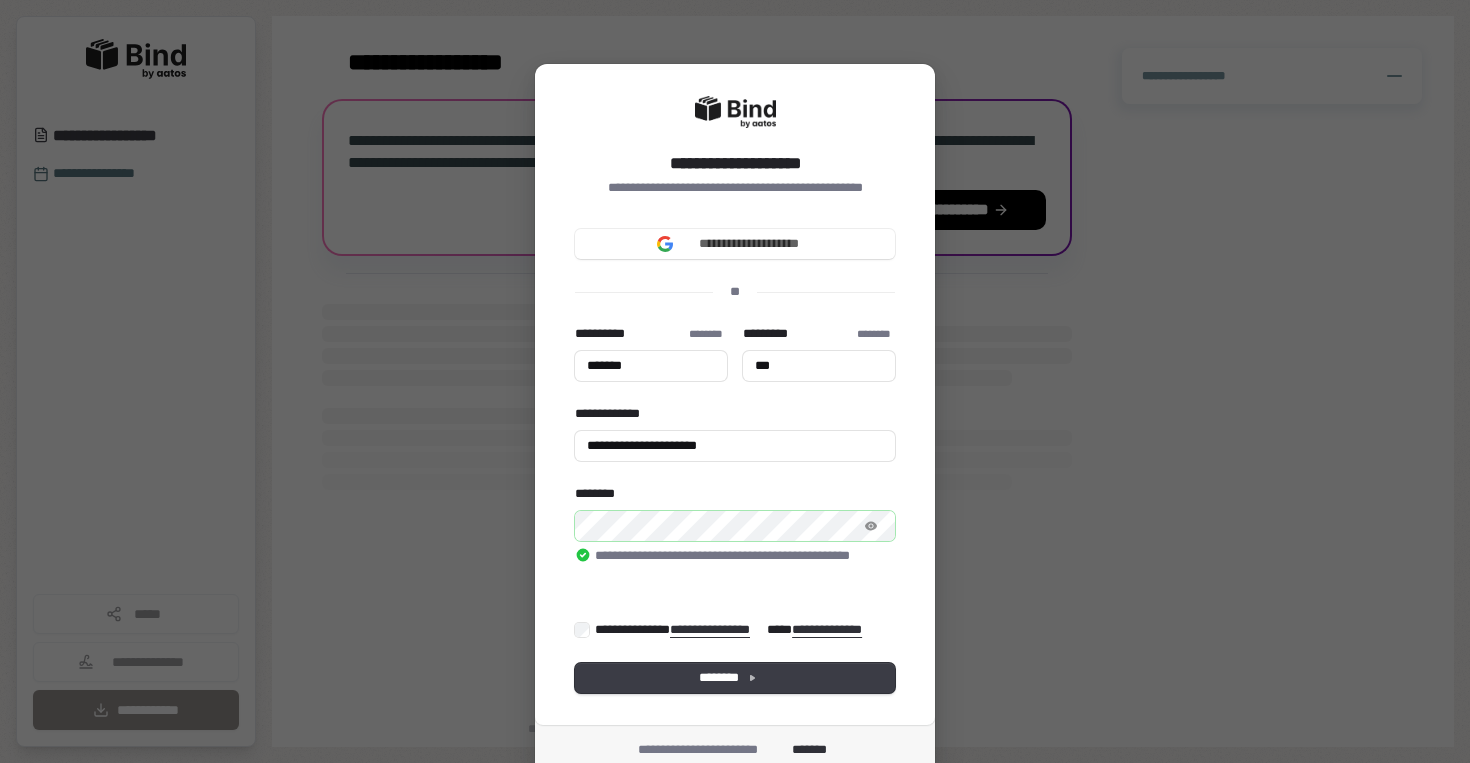 click on "********" at bounding box center (735, 678) 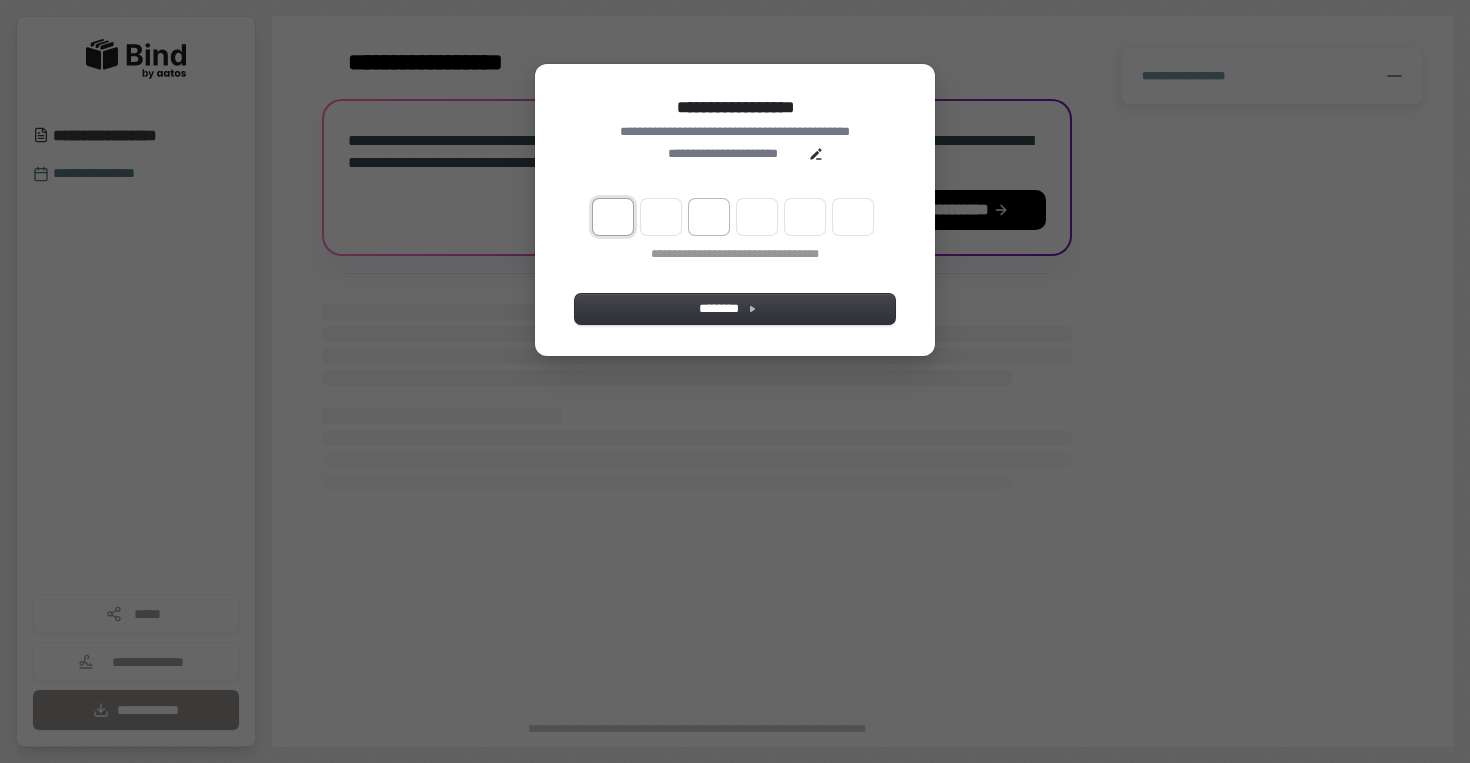 type on "*" 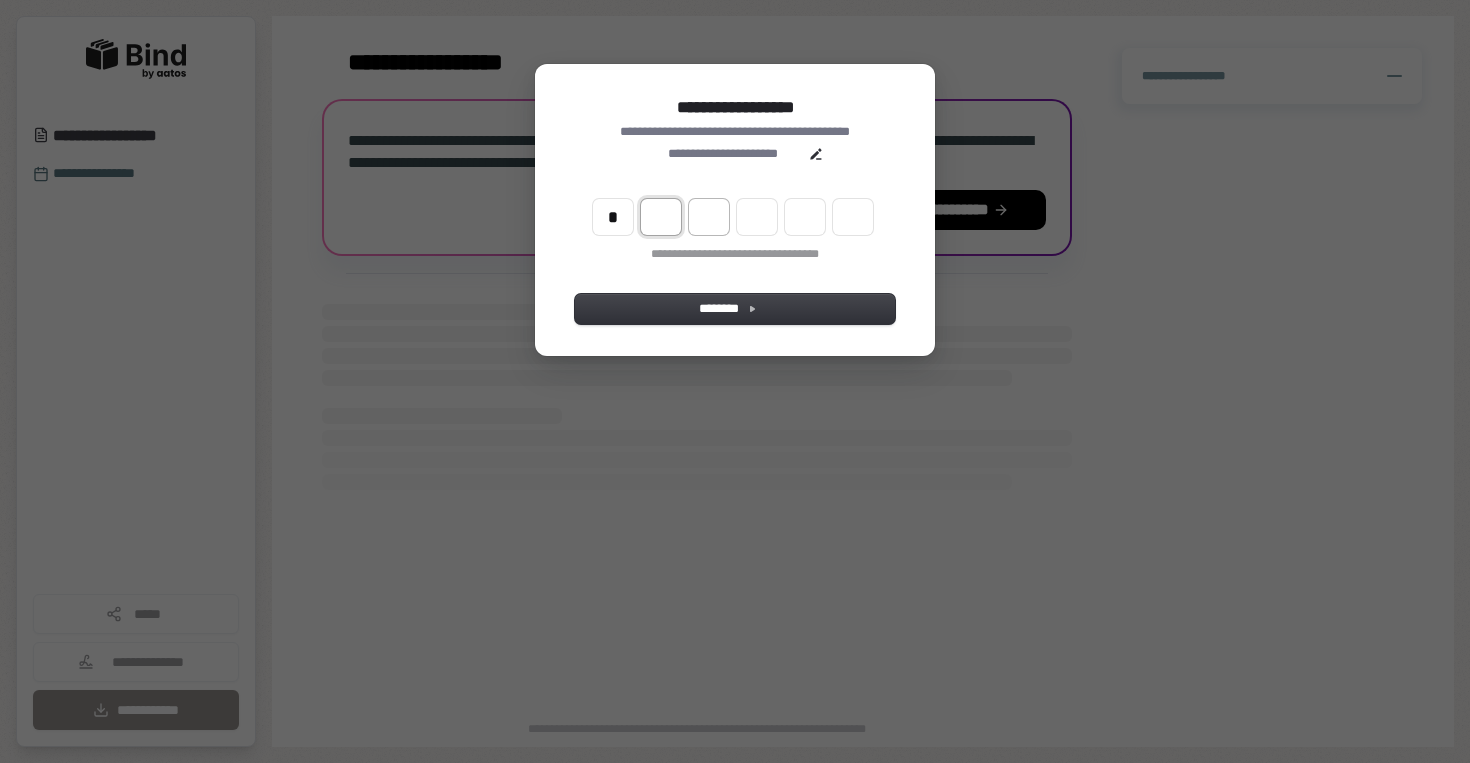 type on "*" 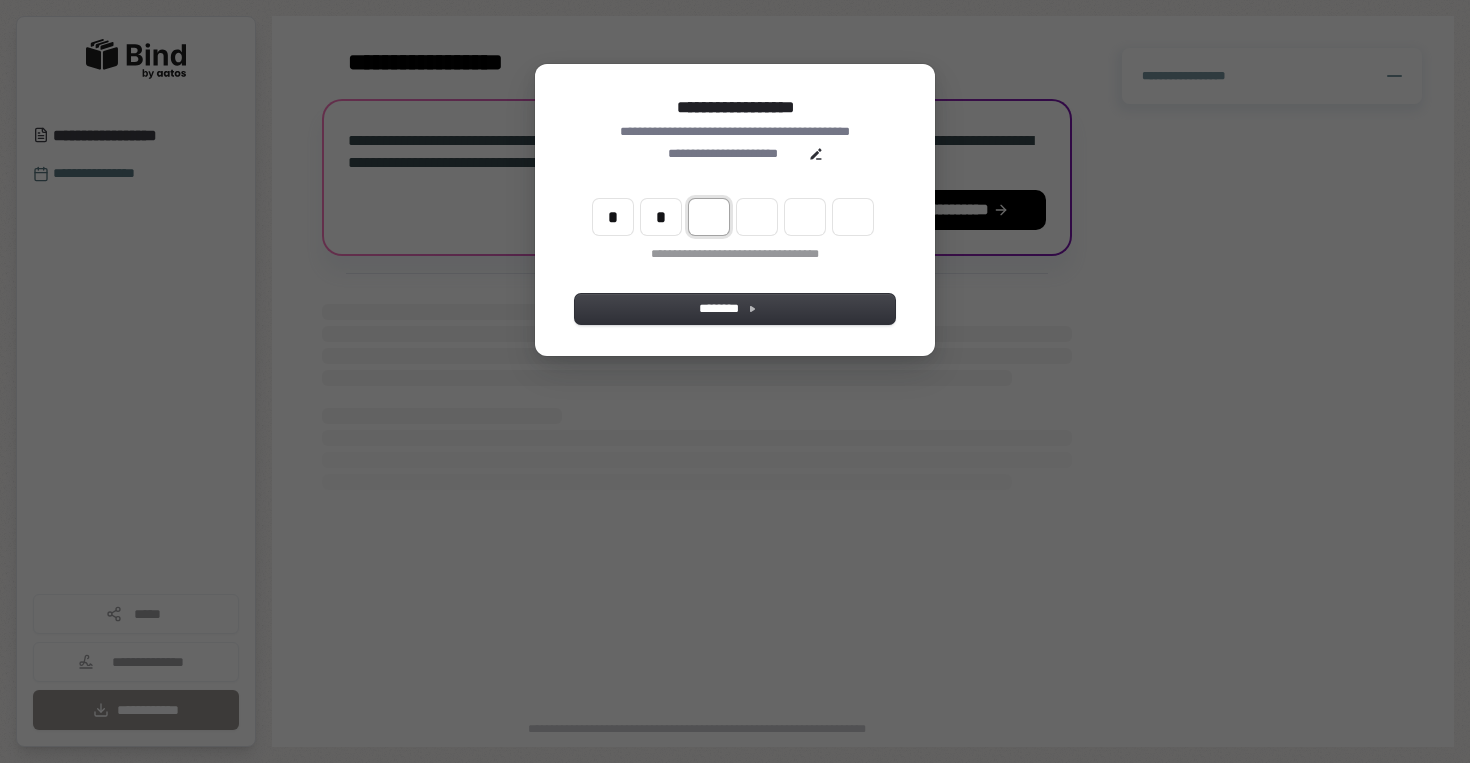 type on "**" 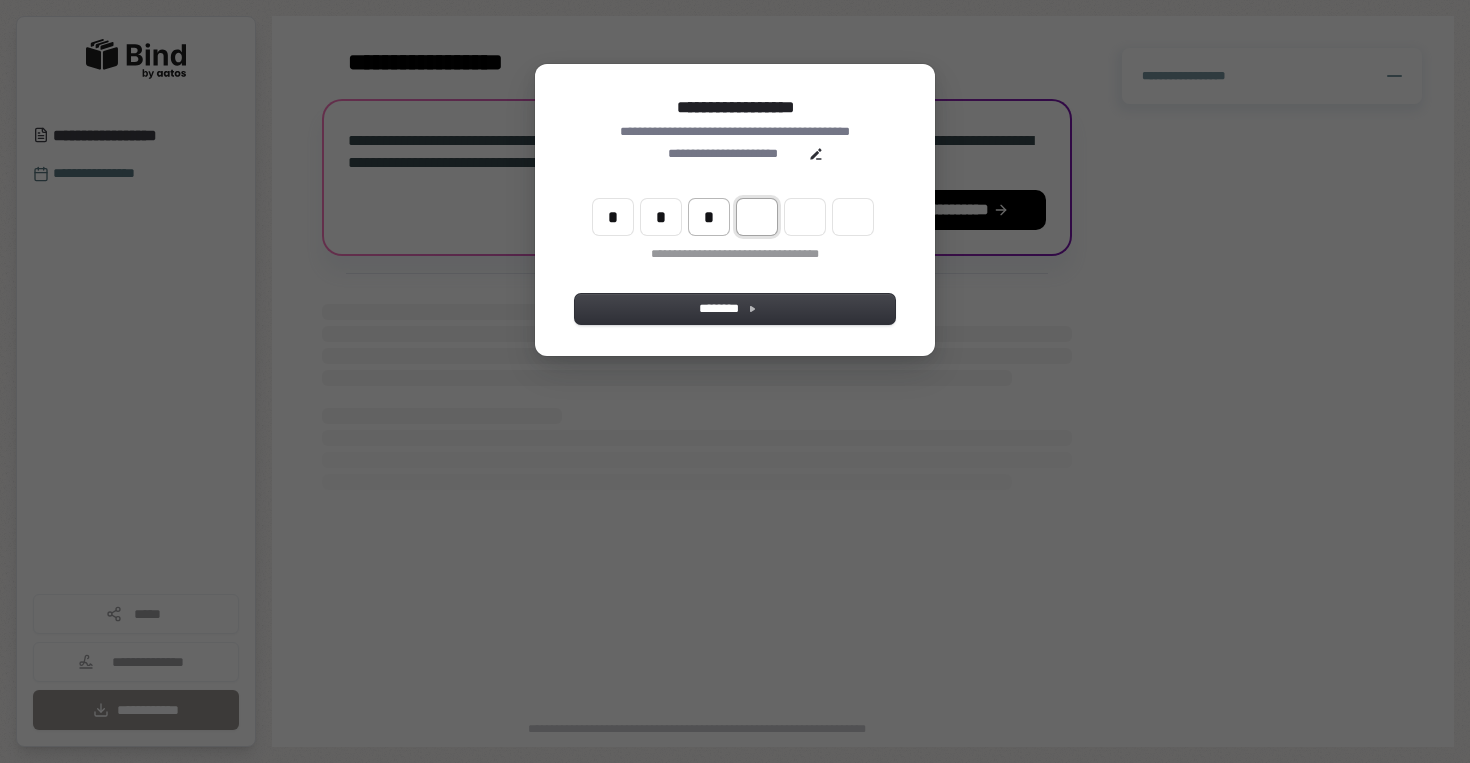type on "***" 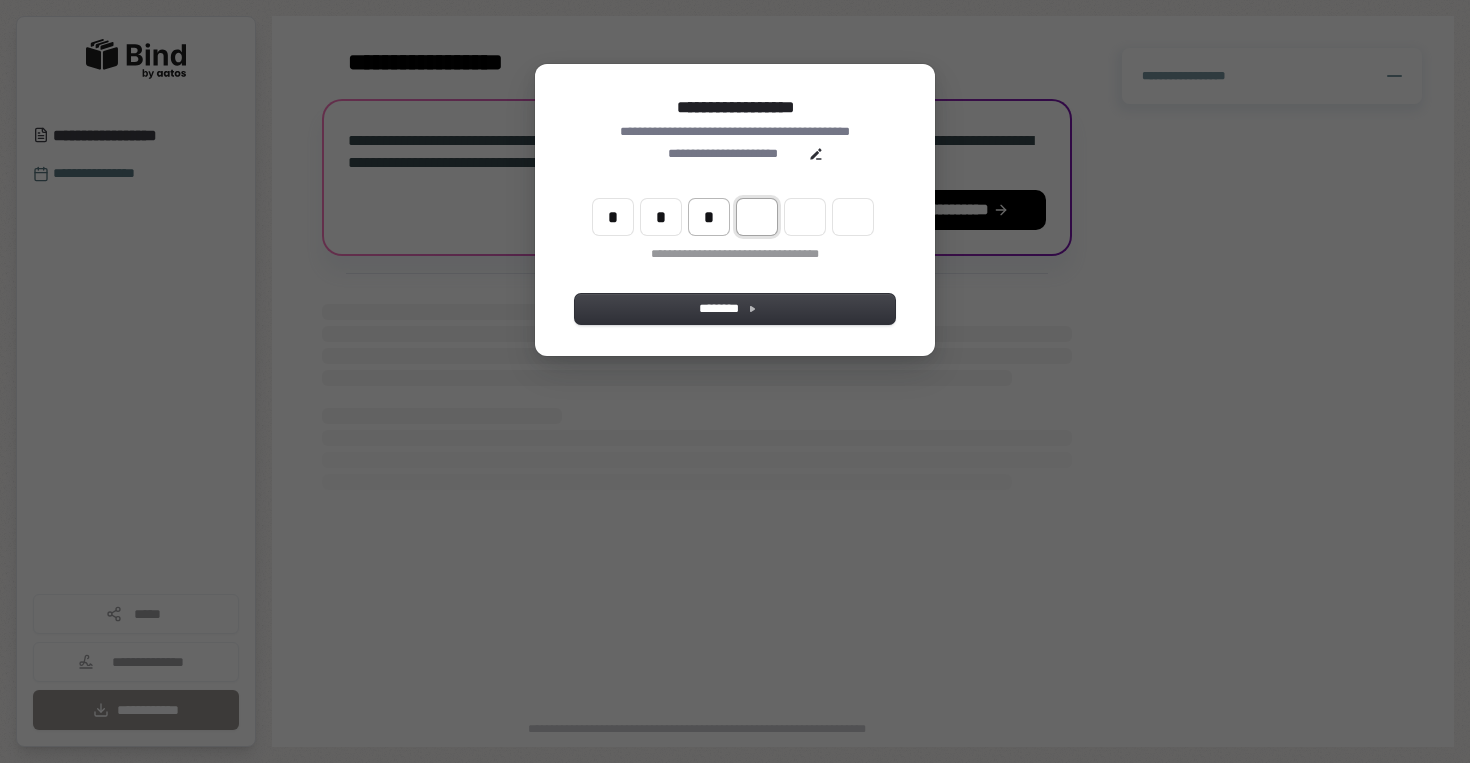 type on "*" 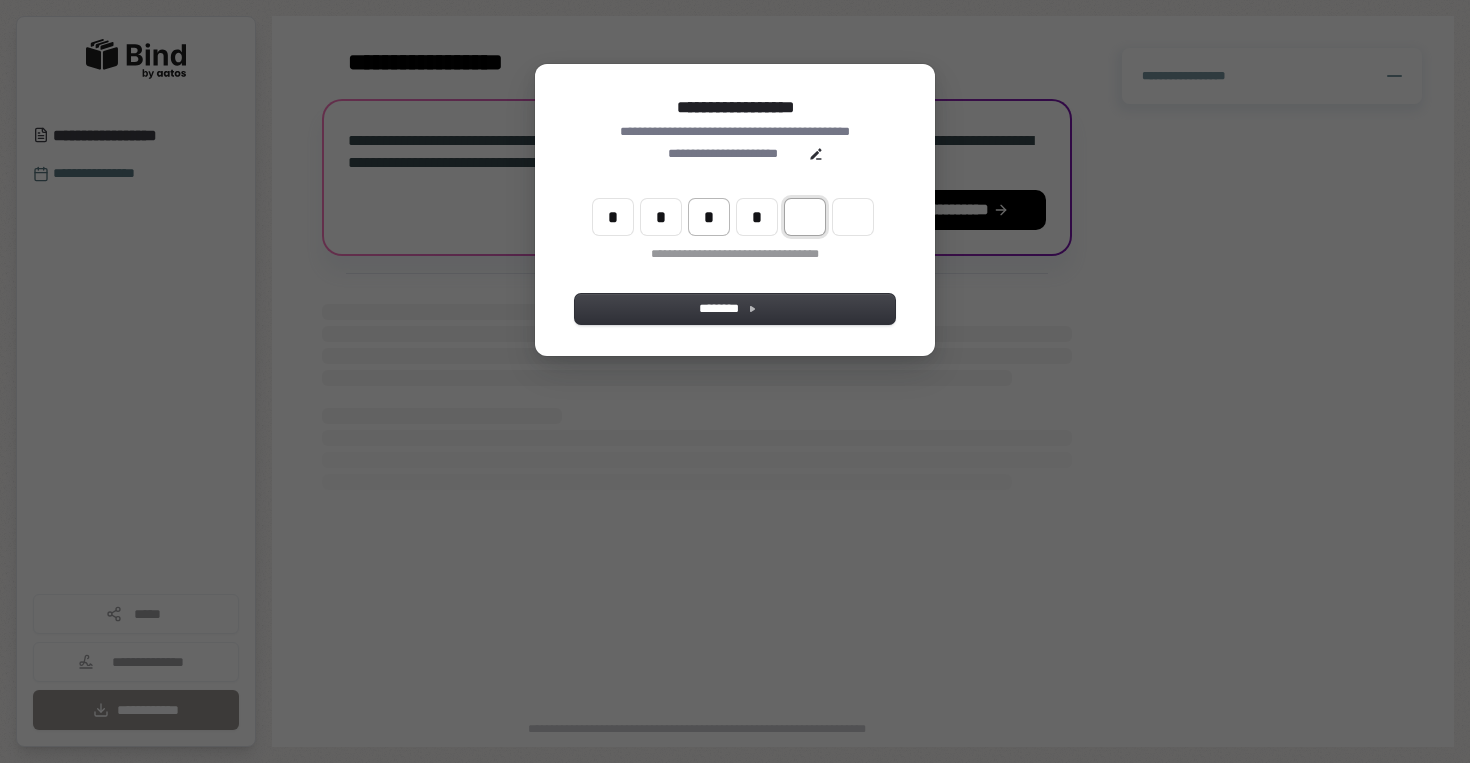 type on "****" 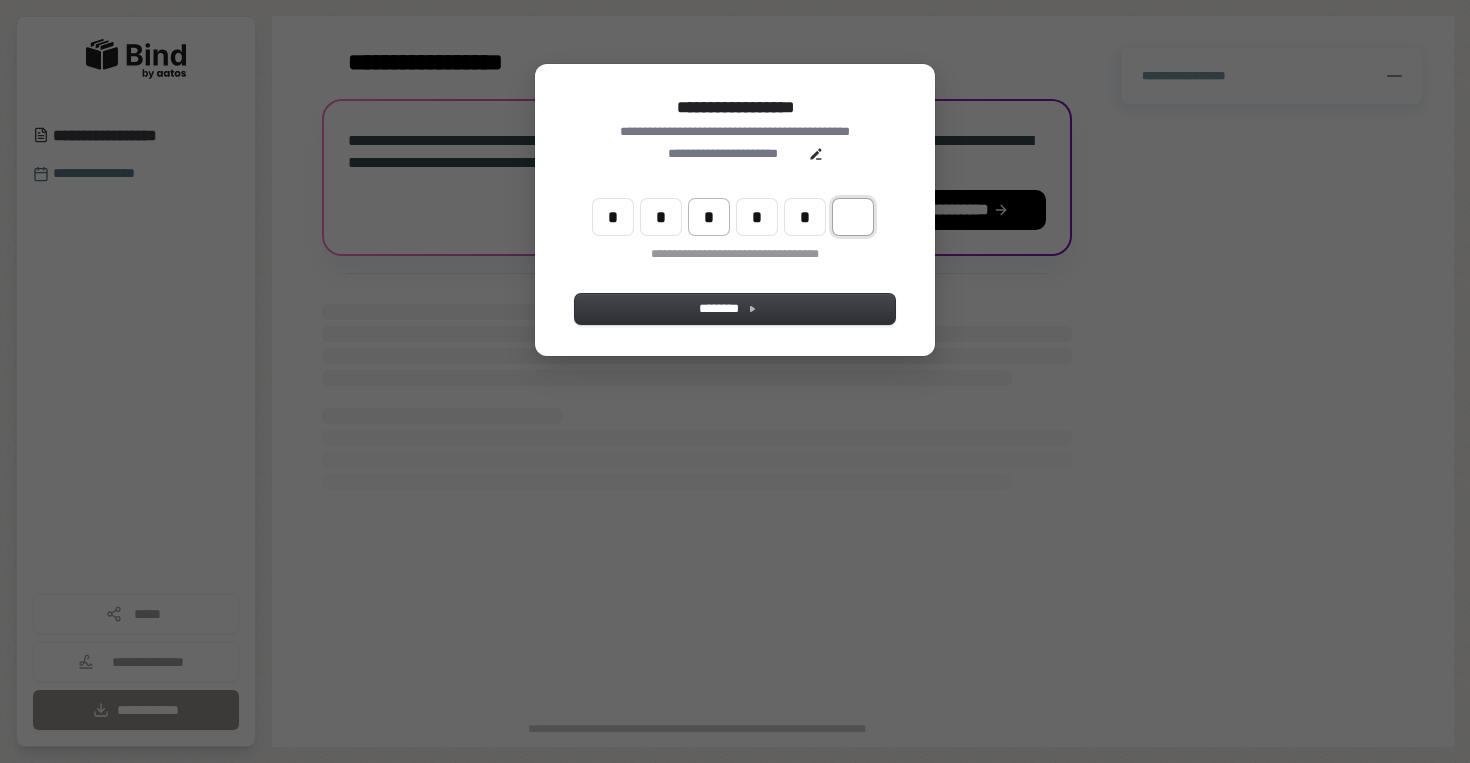 type on "******" 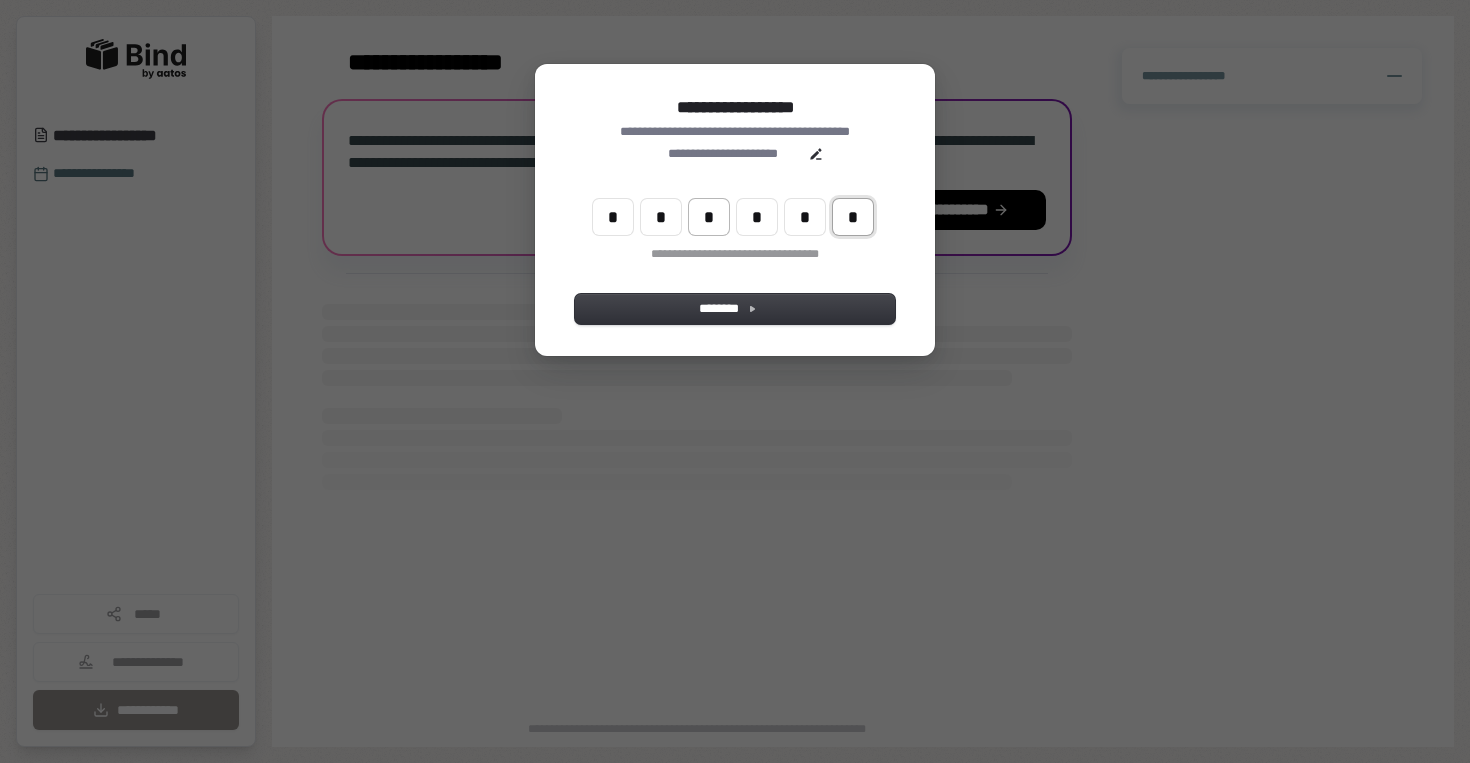 type on "*" 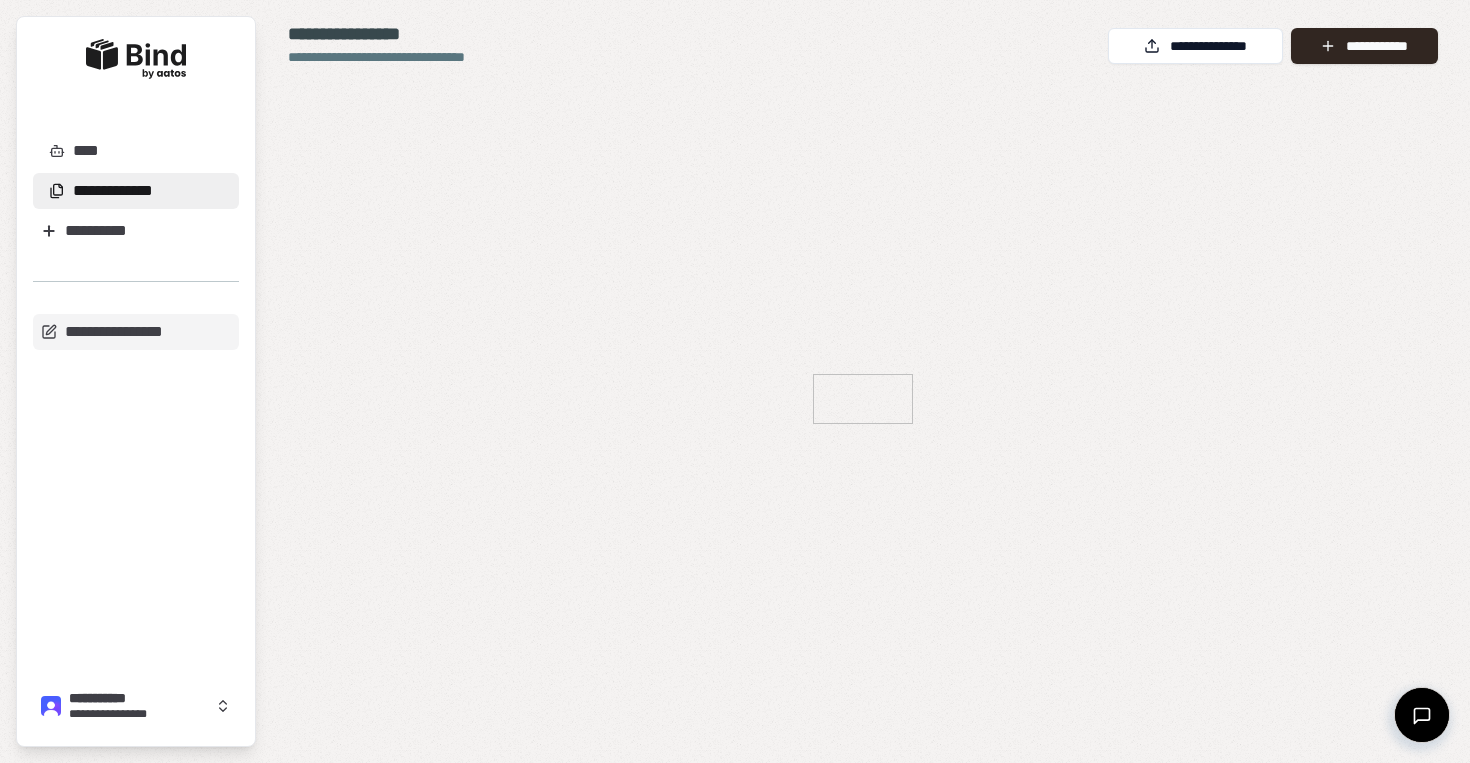 scroll, scrollTop: 0, scrollLeft: 0, axis: both 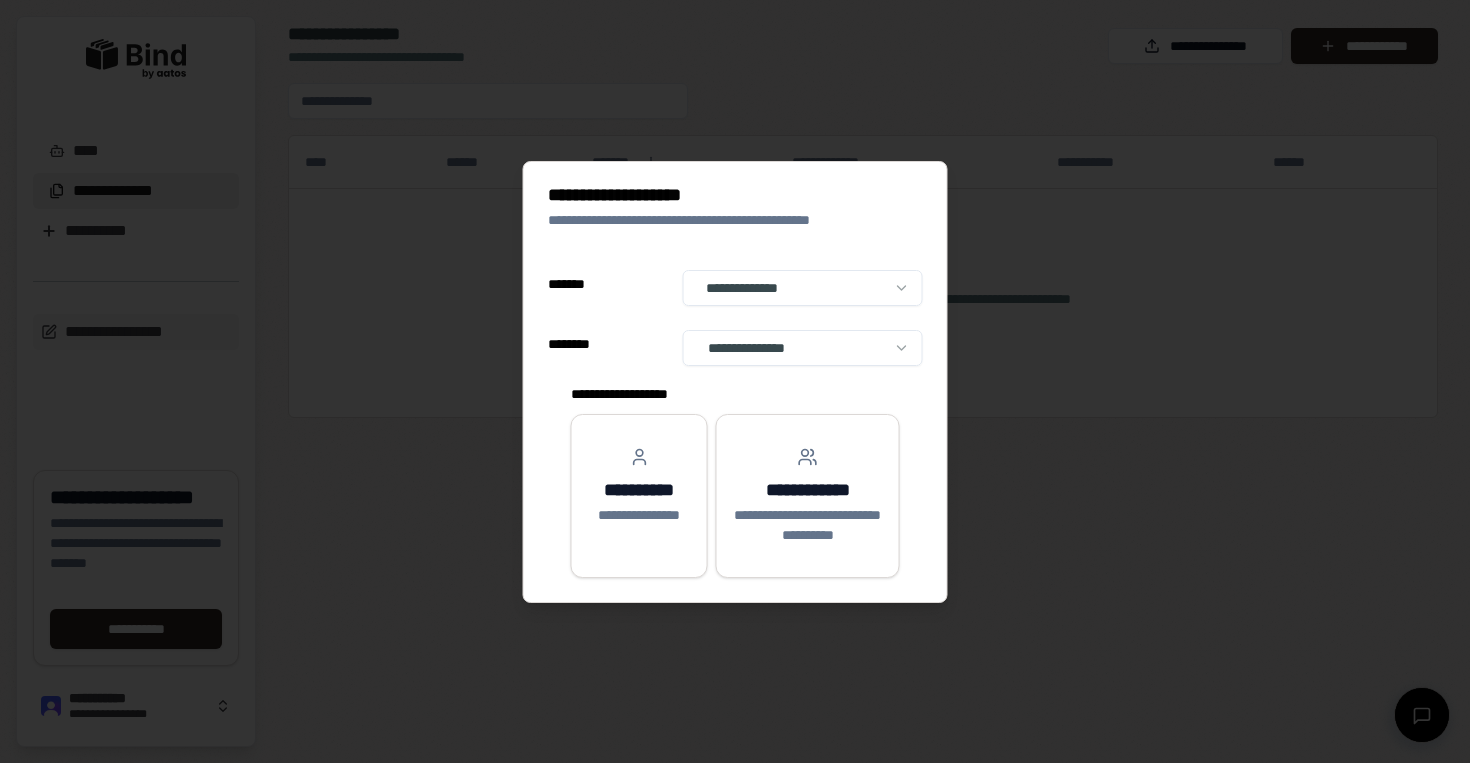 select on "**" 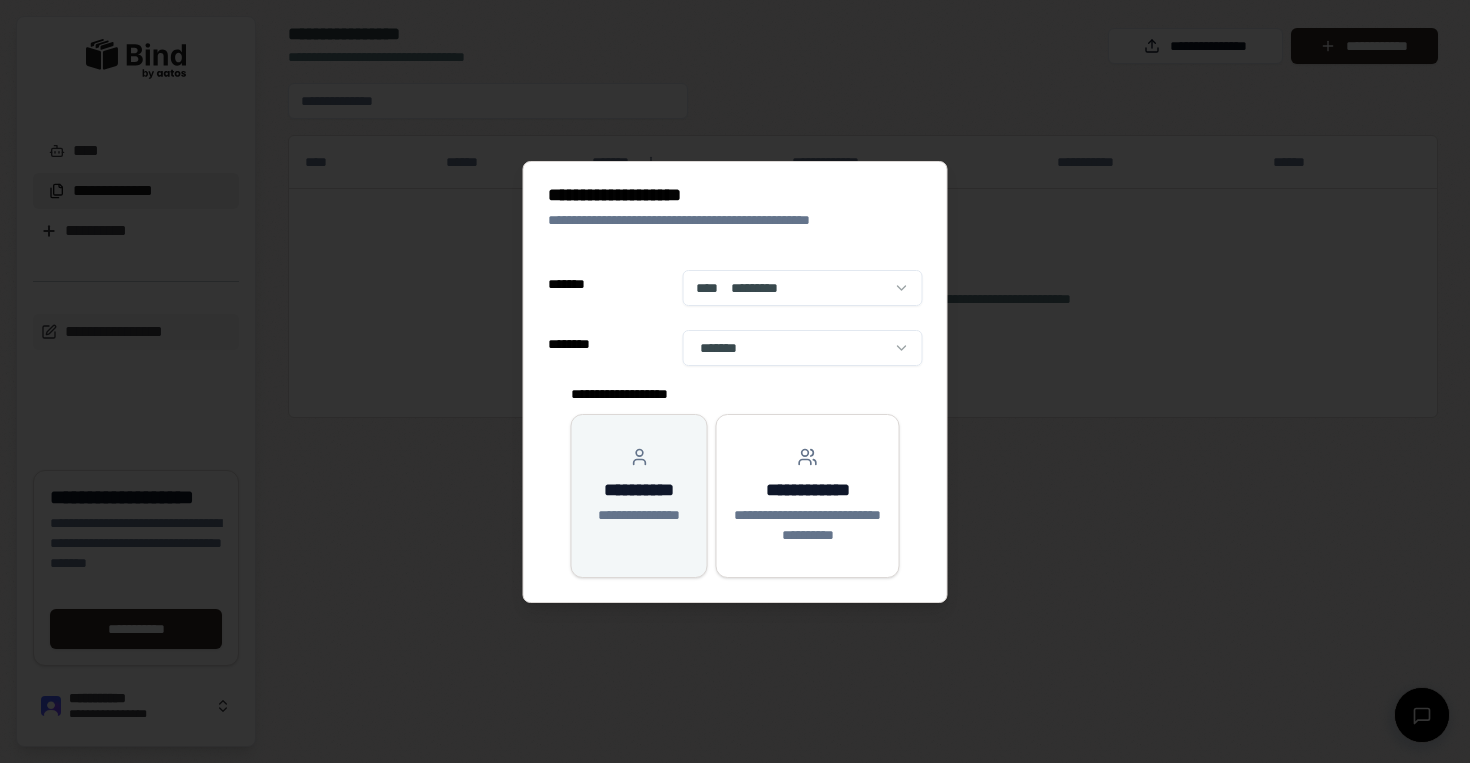 click on "**********" at bounding box center (639, 486) 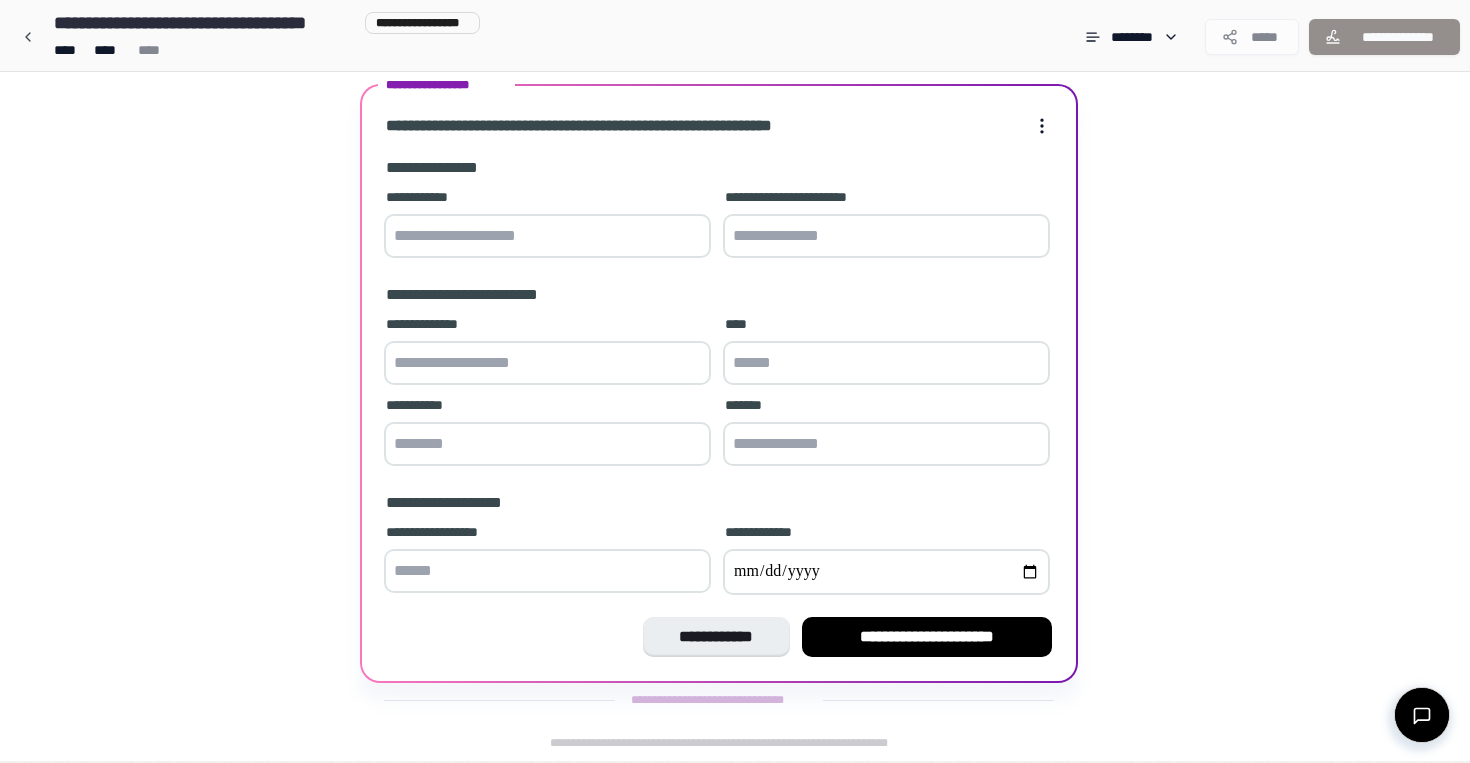 scroll, scrollTop: 71, scrollLeft: 0, axis: vertical 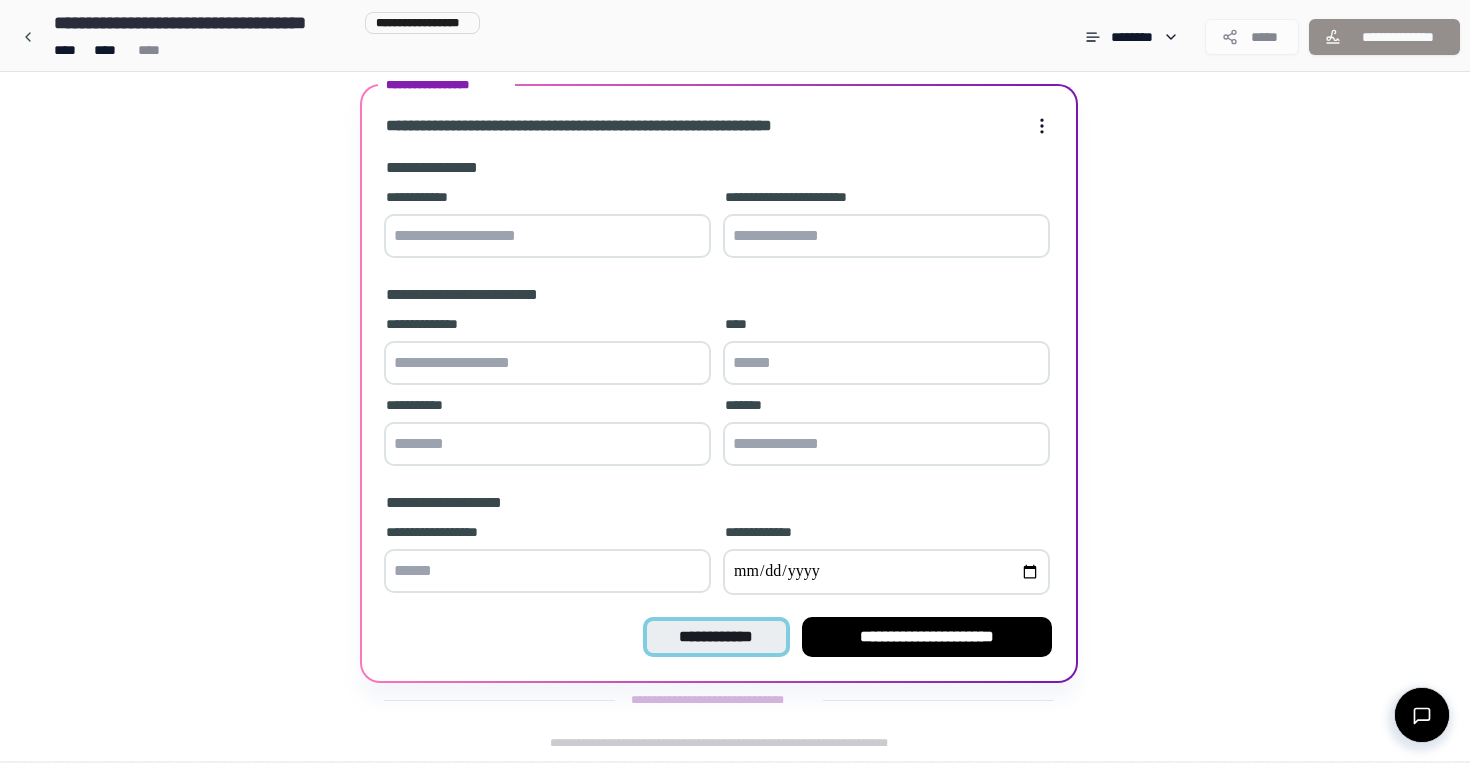 click on "**********" at bounding box center [716, 637] 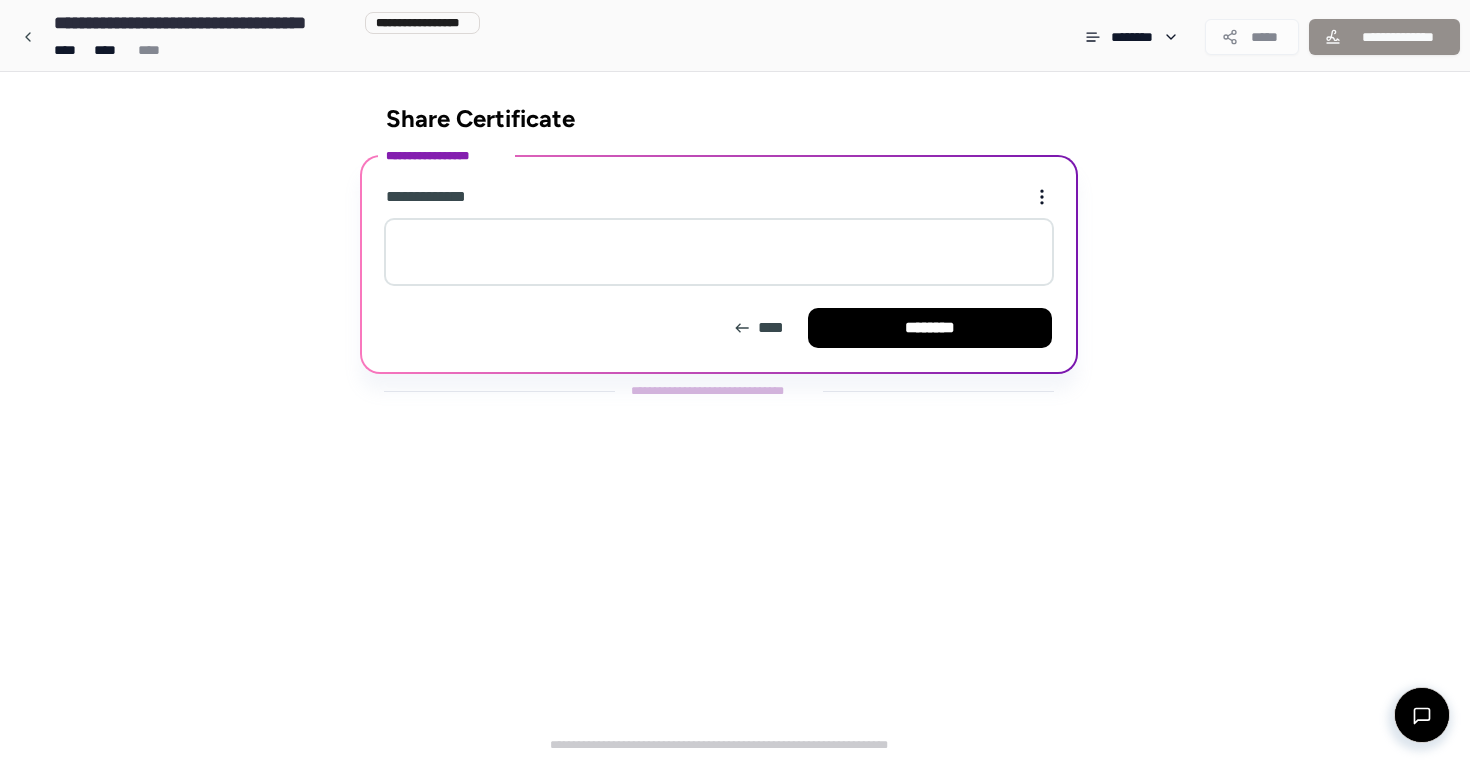 scroll, scrollTop: 0, scrollLeft: 0, axis: both 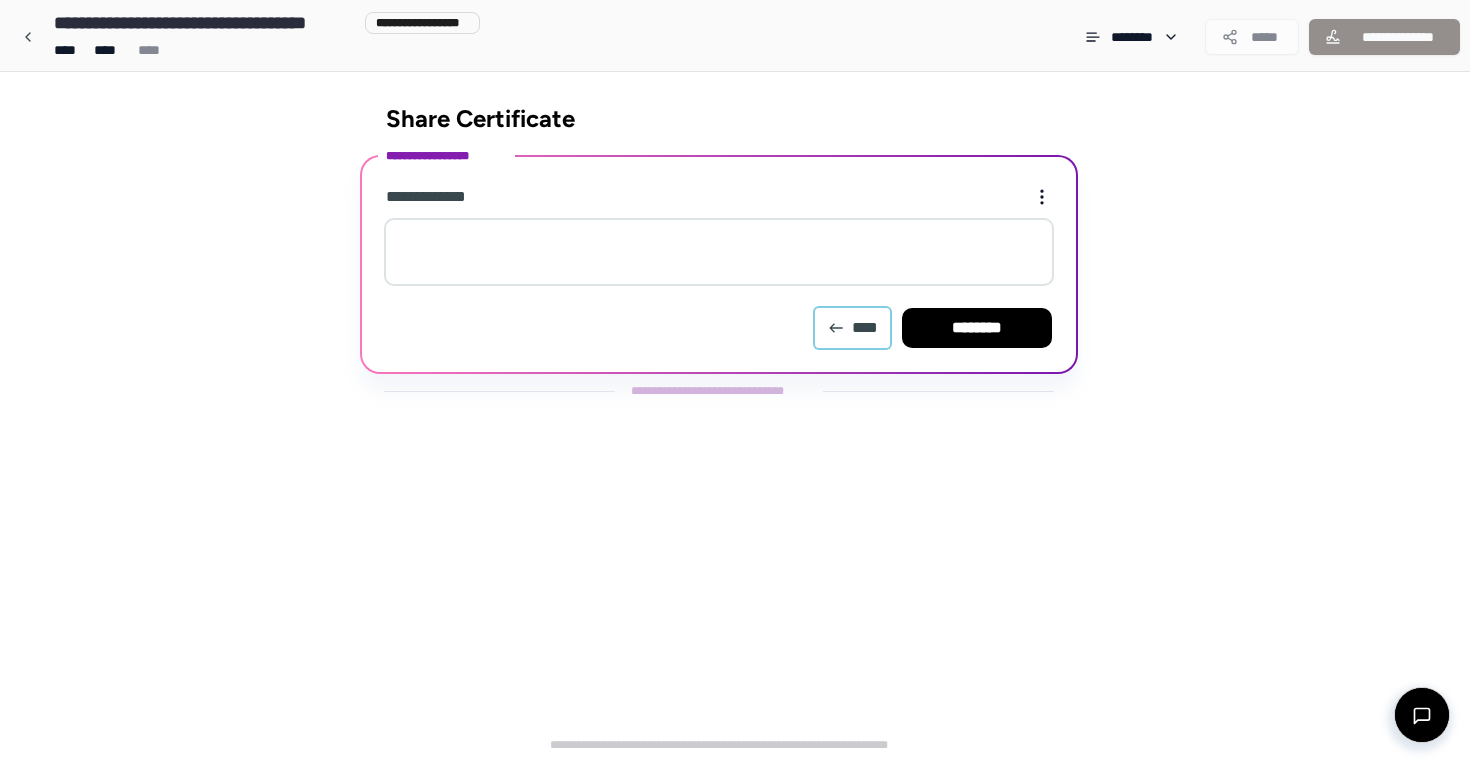 click on "****" at bounding box center [852, 328] 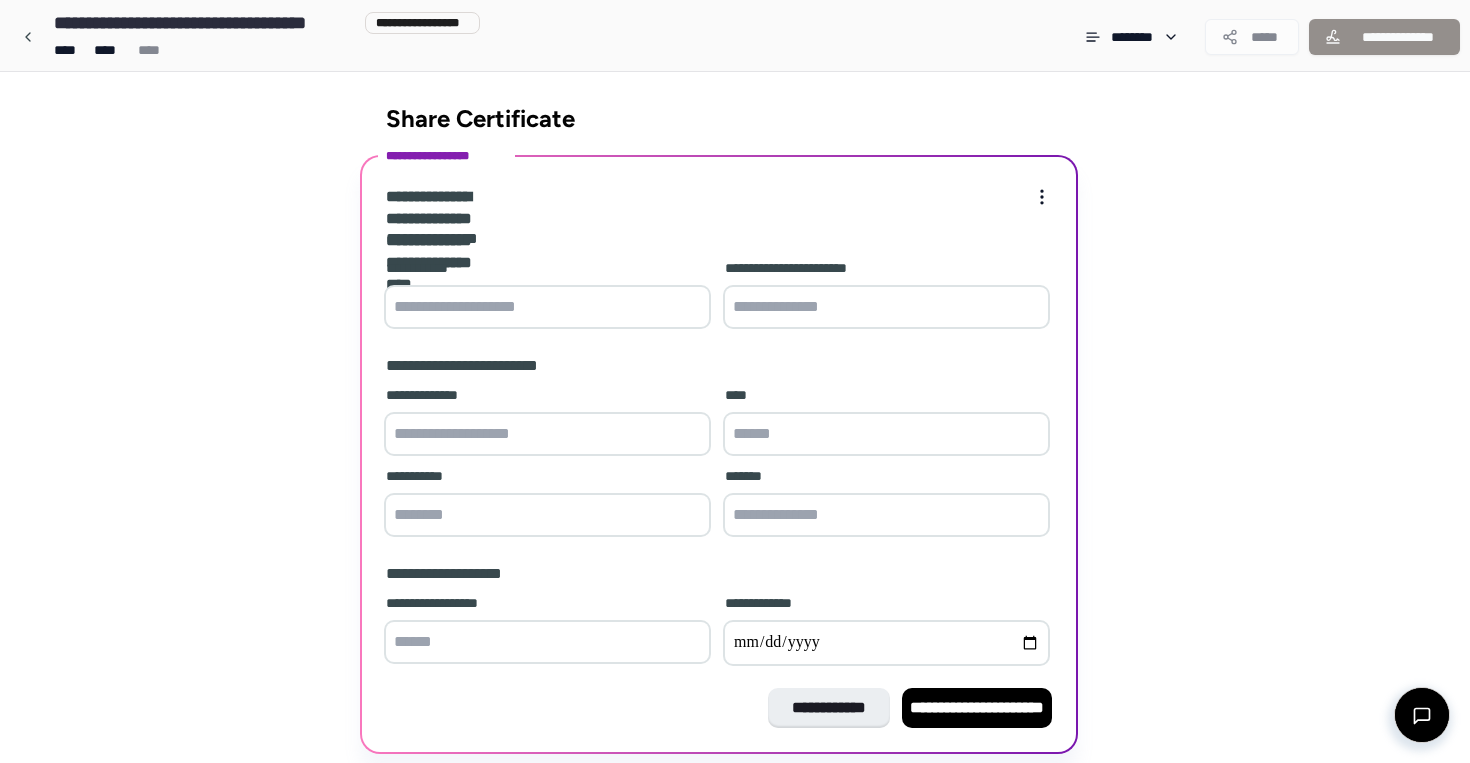 scroll, scrollTop: 71, scrollLeft: 0, axis: vertical 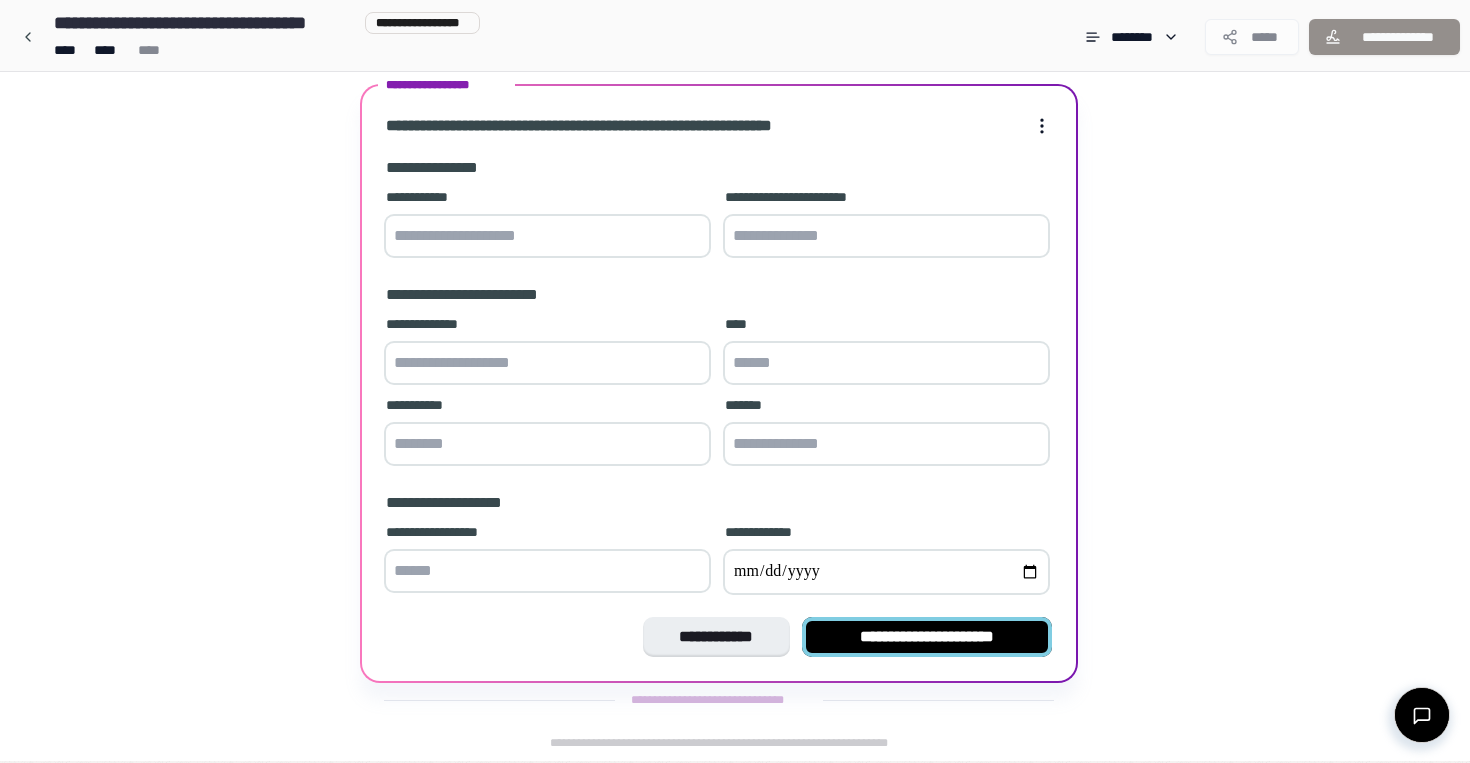click on "**********" at bounding box center [927, 637] 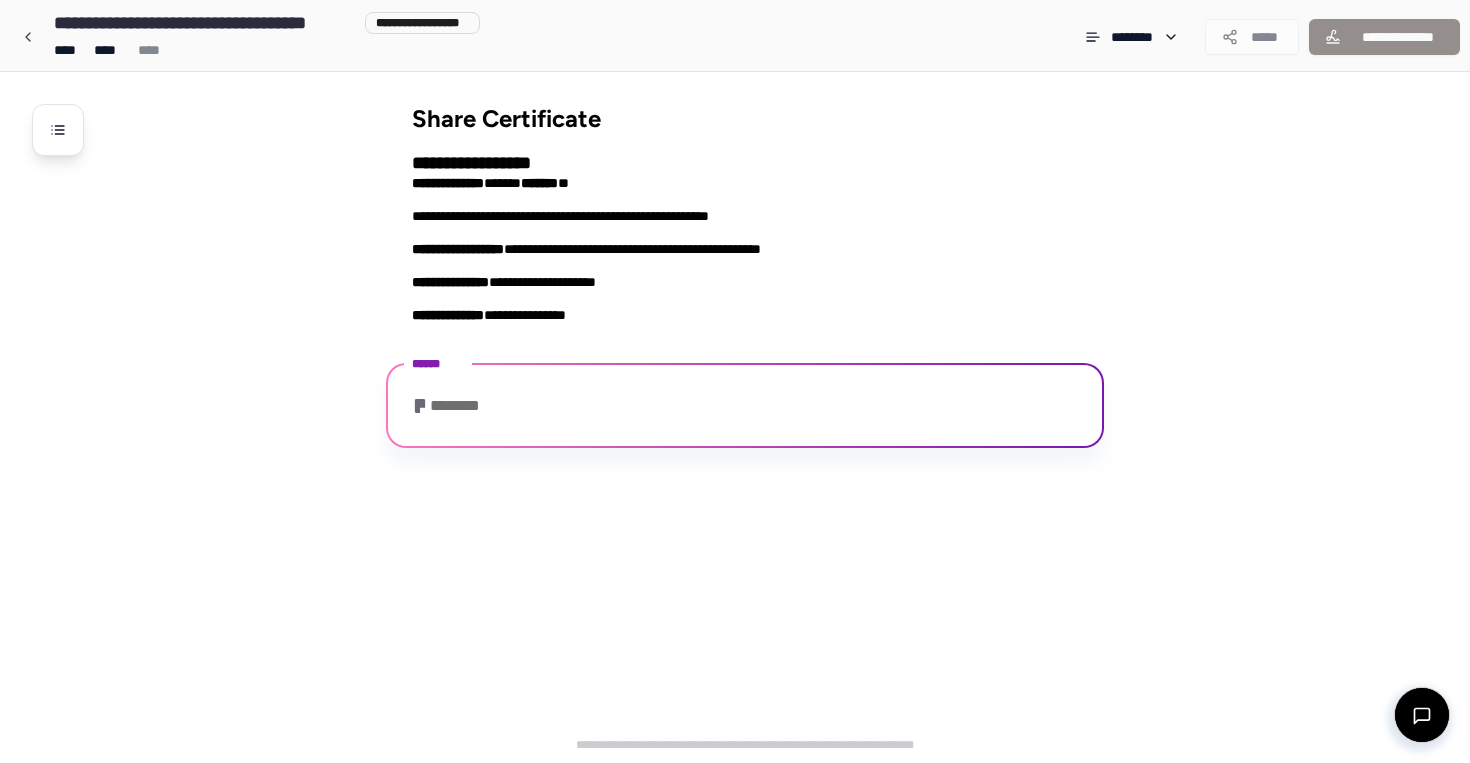 scroll, scrollTop: 229, scrollLeft: 0, axis: vertical 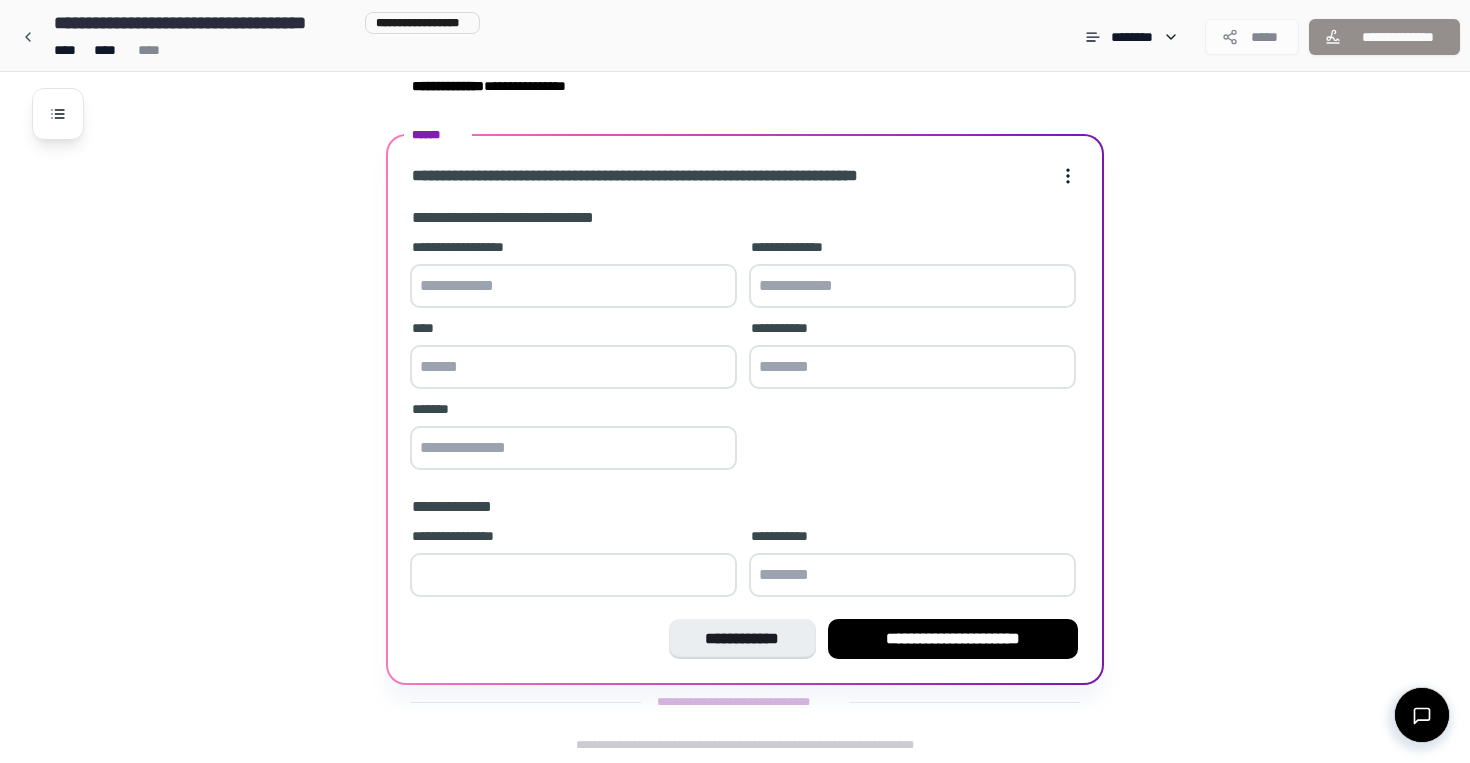 click on "**** **** ****" at bounding box center [263, 50] 